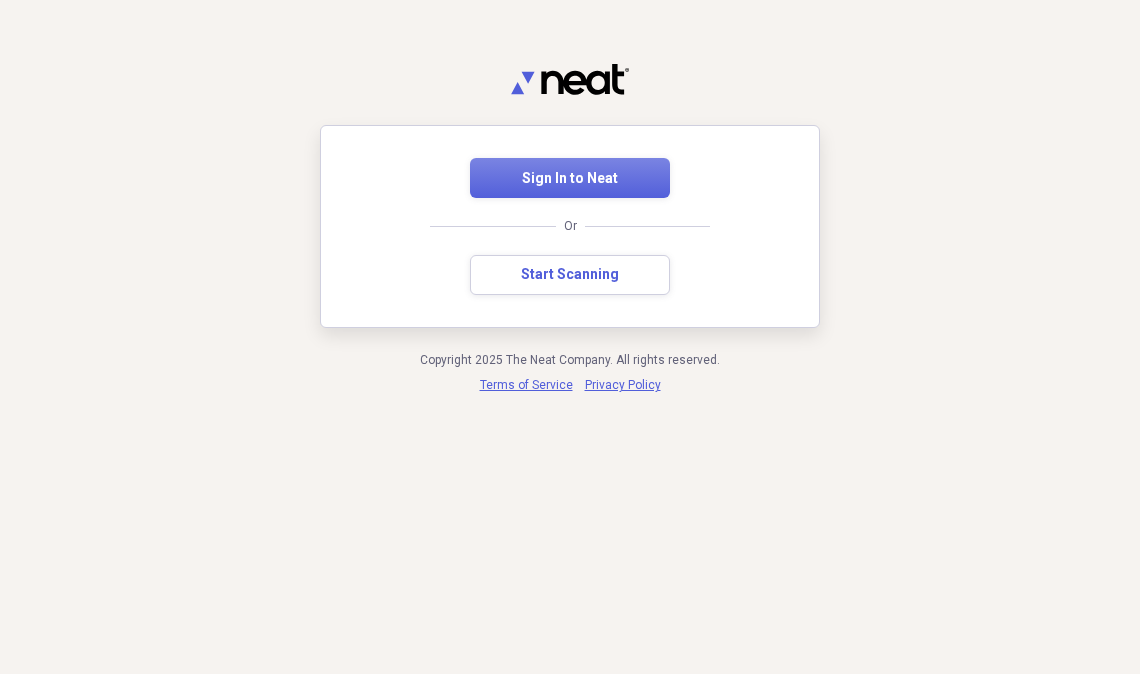 scroll, scrollTop: 0, scrollLeft: 0, axis: both 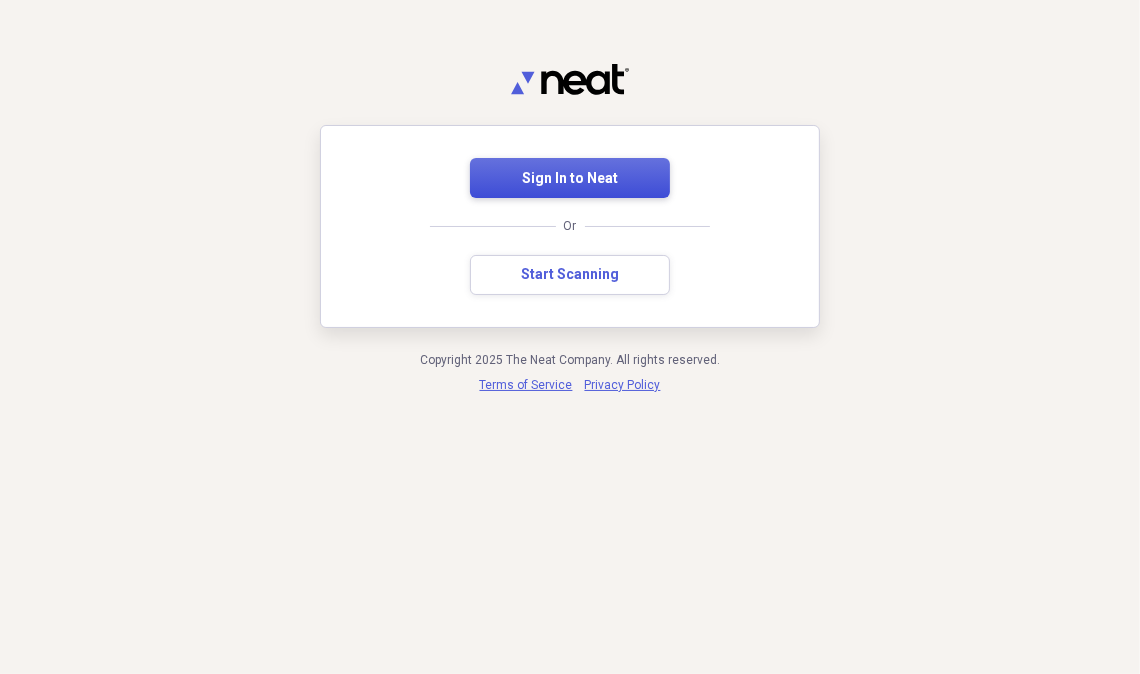 click on "Sign In to Neat" at bounding box center (570, 179) 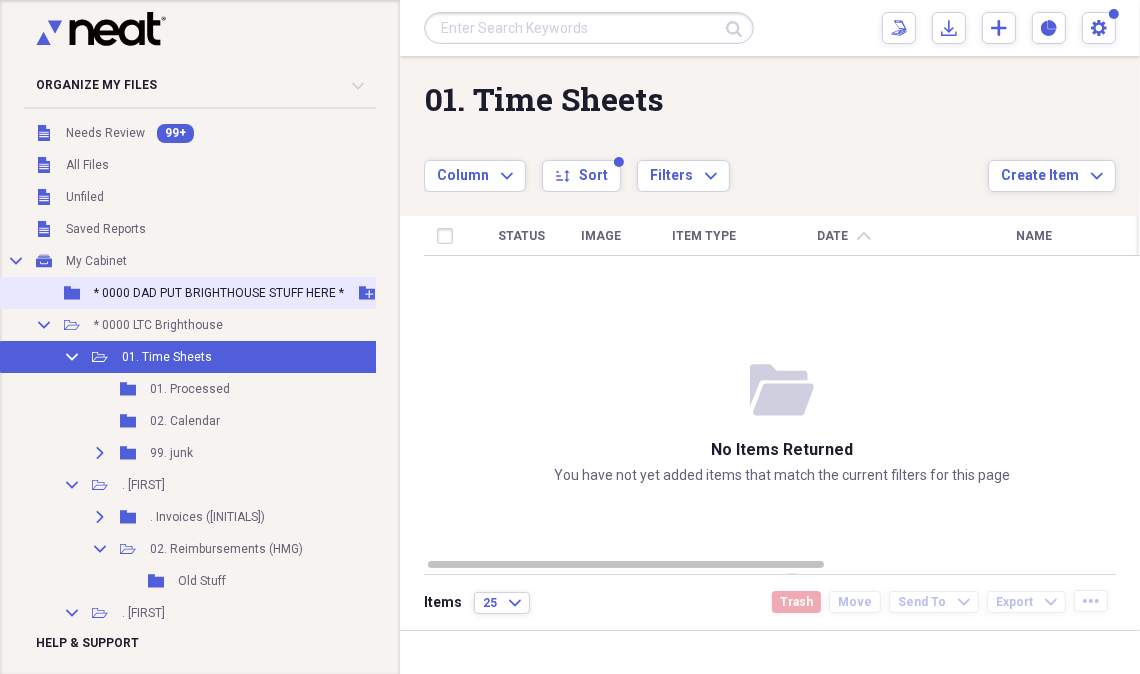 click on "* 0000 DAD PUT BRIGHTHOUSE STUFF HERE *" at bounding box center [219, 293] 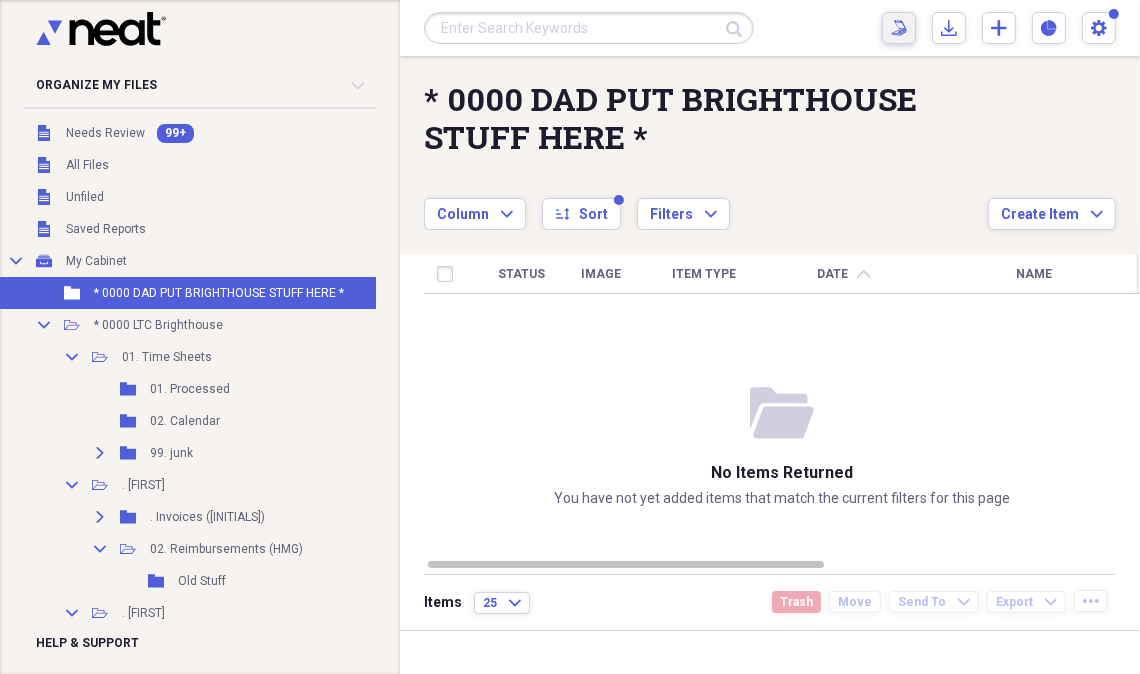 click on "Scan" 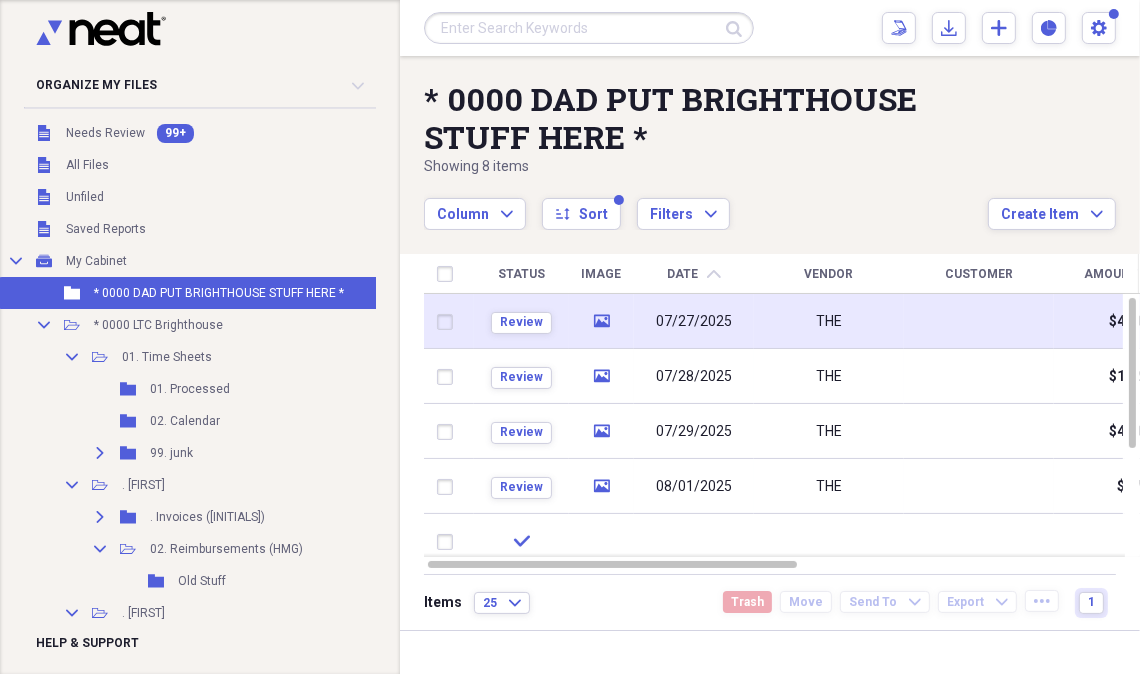 click on "THE" at bounding box center (829, 321) 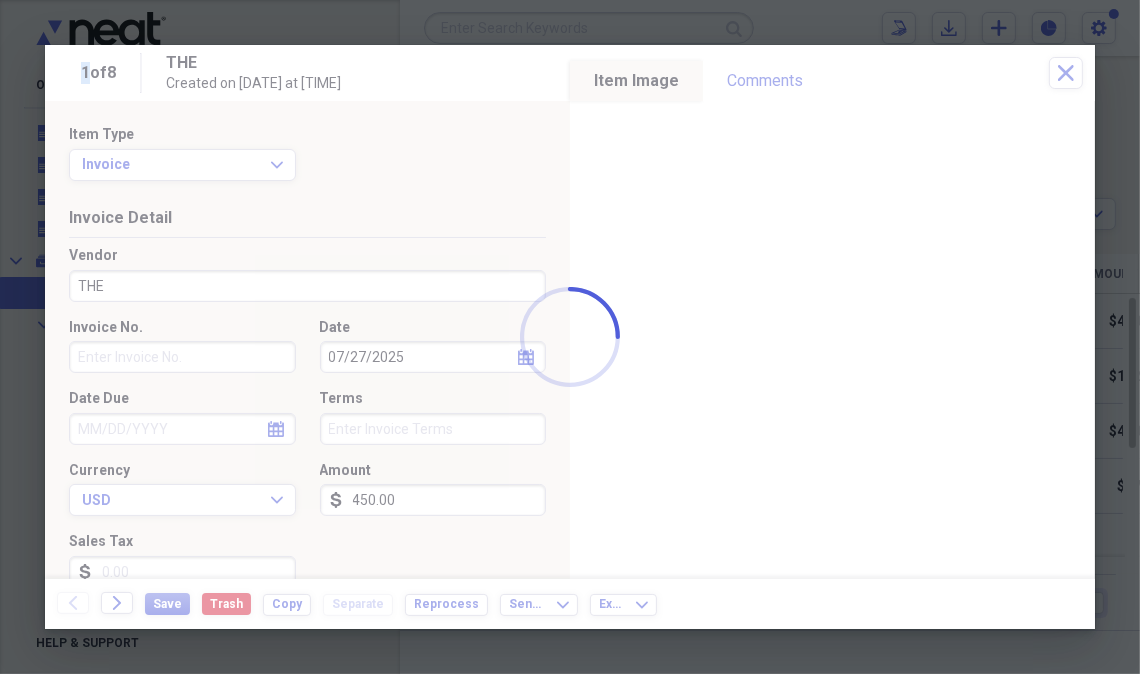 click at bounding box center (570, 337) 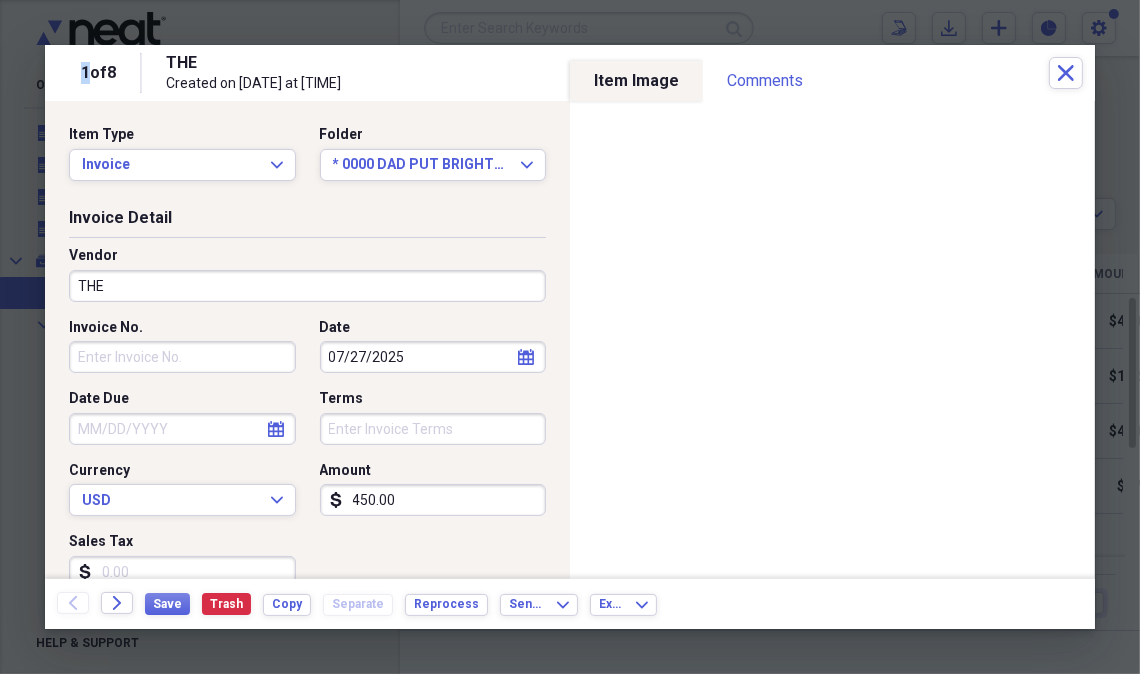 click on "THE" at bounding box center [307, 286] 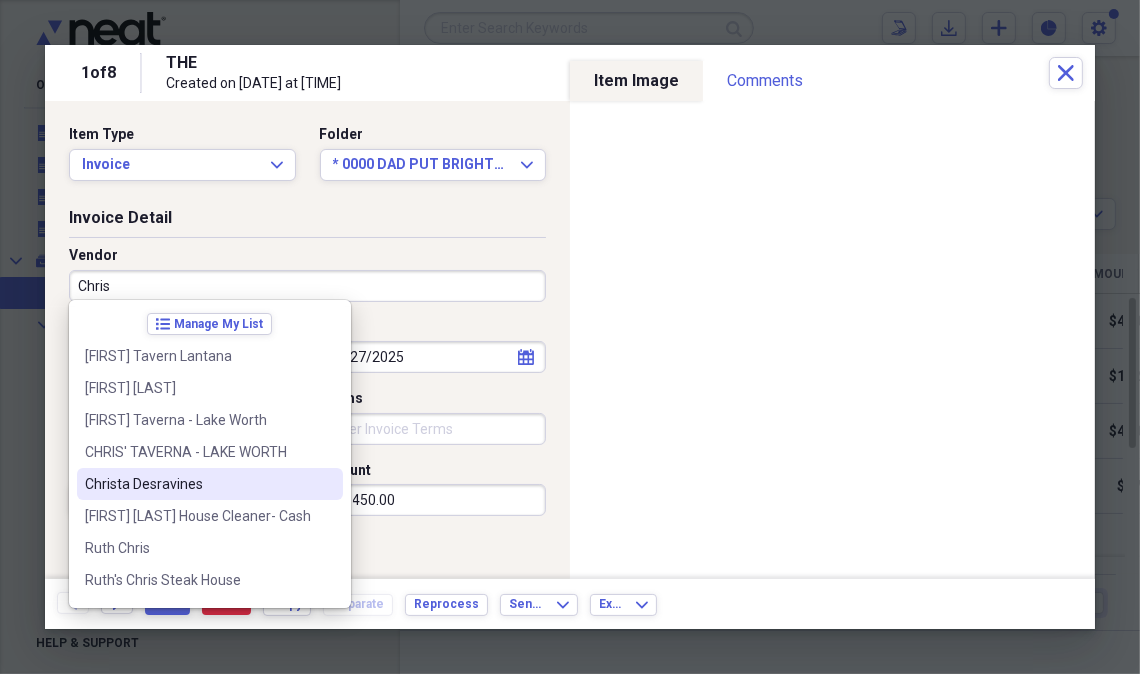 click on "Christa Desravines" at bounding box center (198, 484) 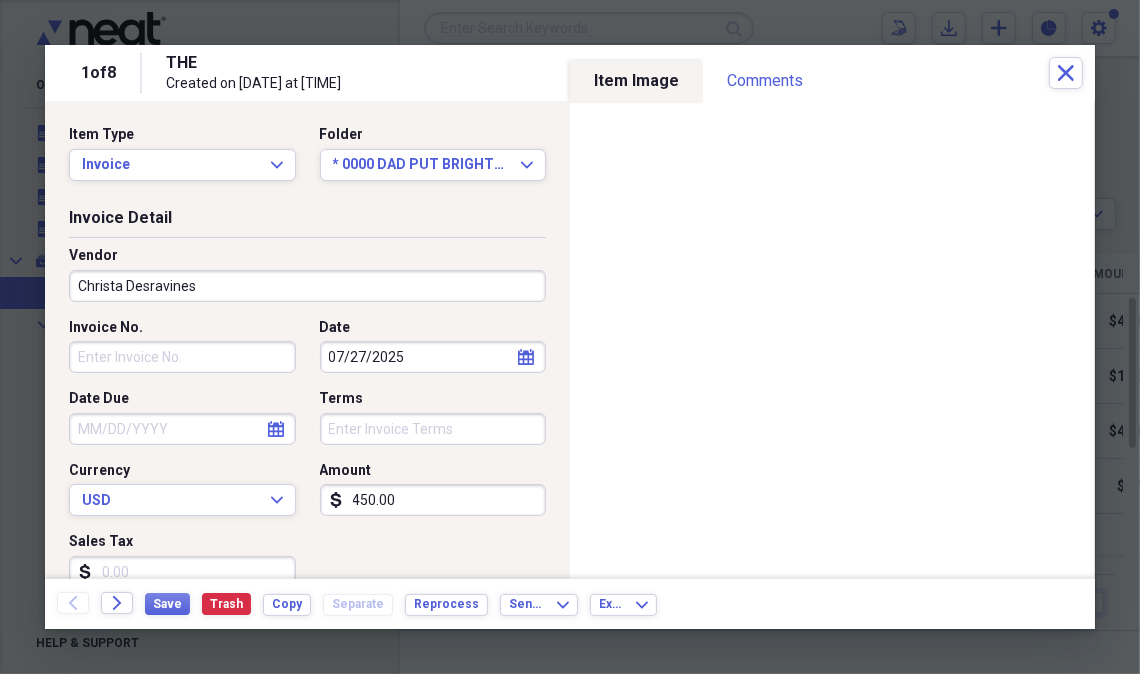 type on "Brighthouse Invoice For Independent Care Providers" 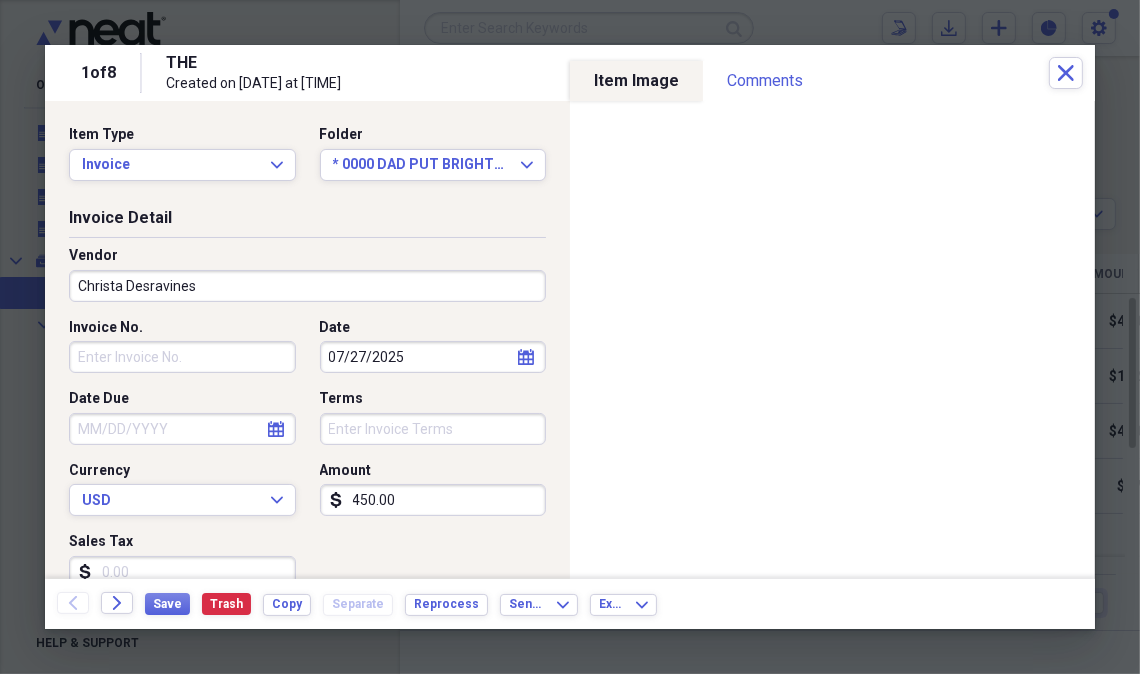 click on "Invoice No." at bounding box center [182, 357] 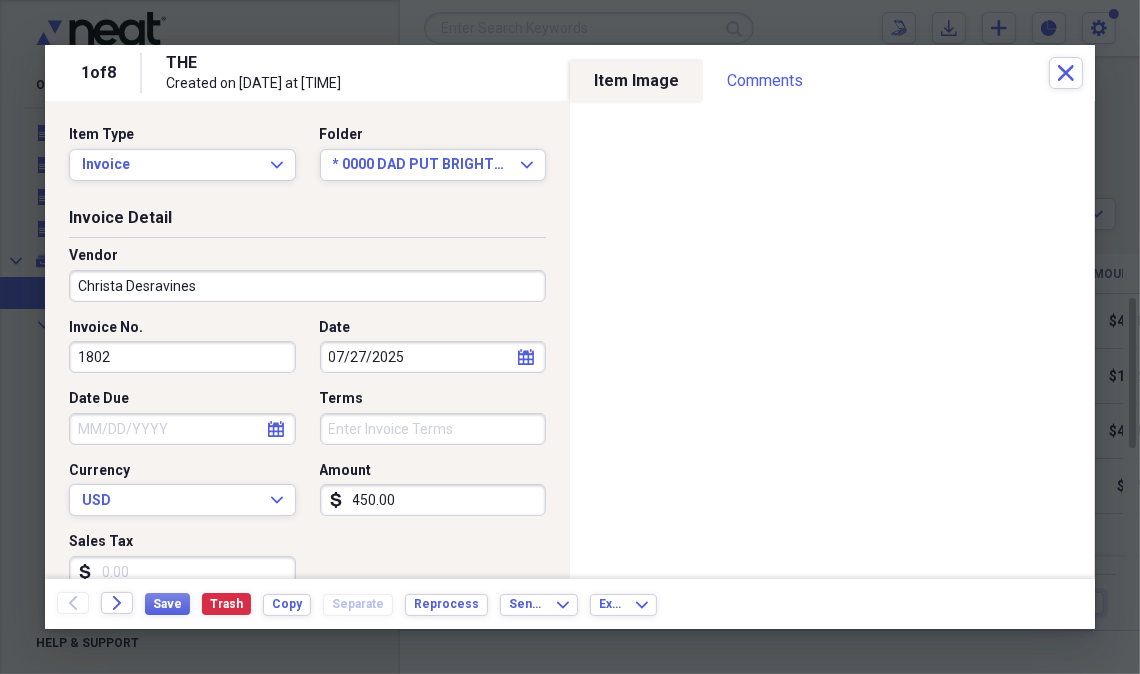 type on "1802" 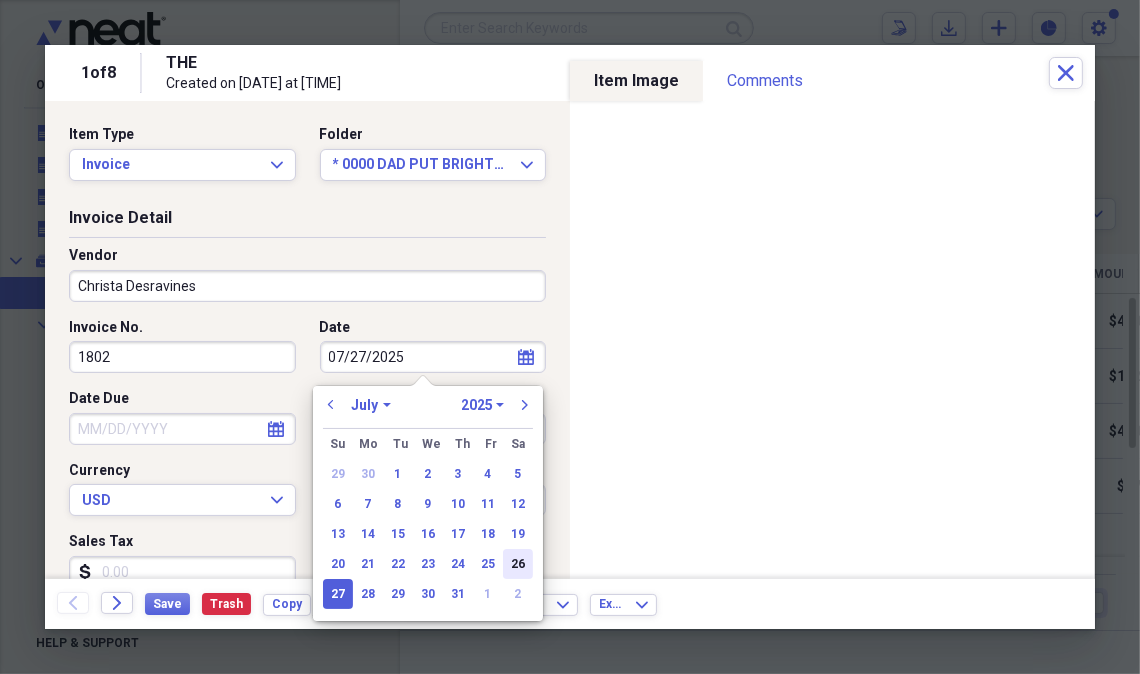 click on "26" at bounding box center [518, 564] 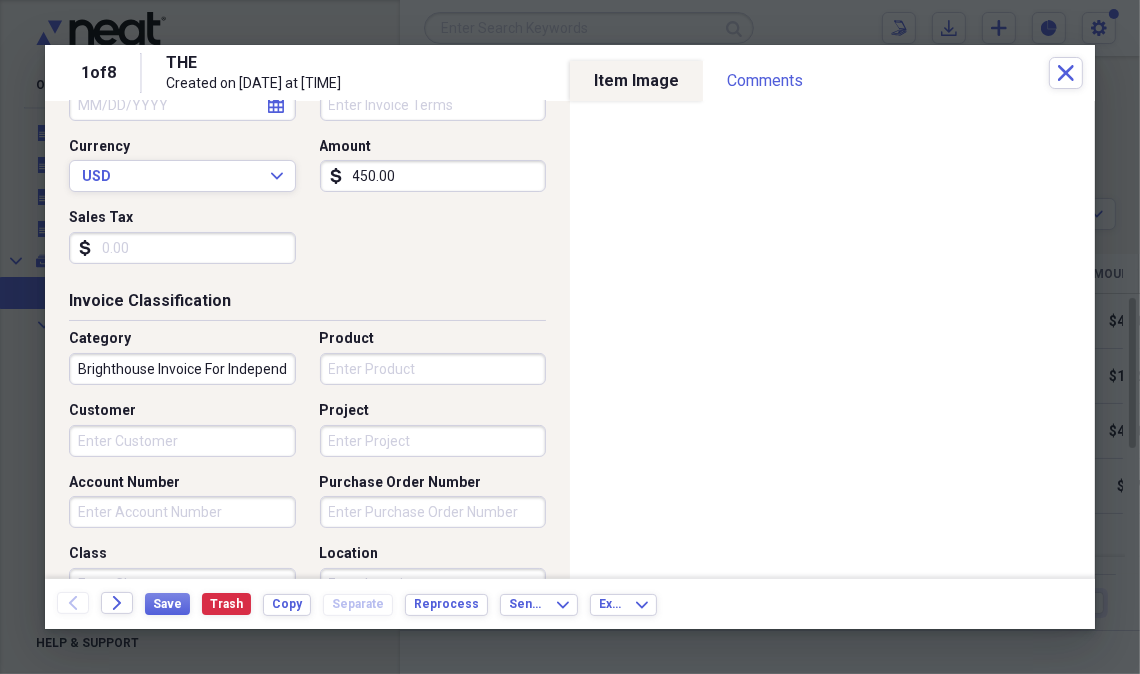 scroll, scrollTop: 345, scrollLeft: 0, axis: vertical 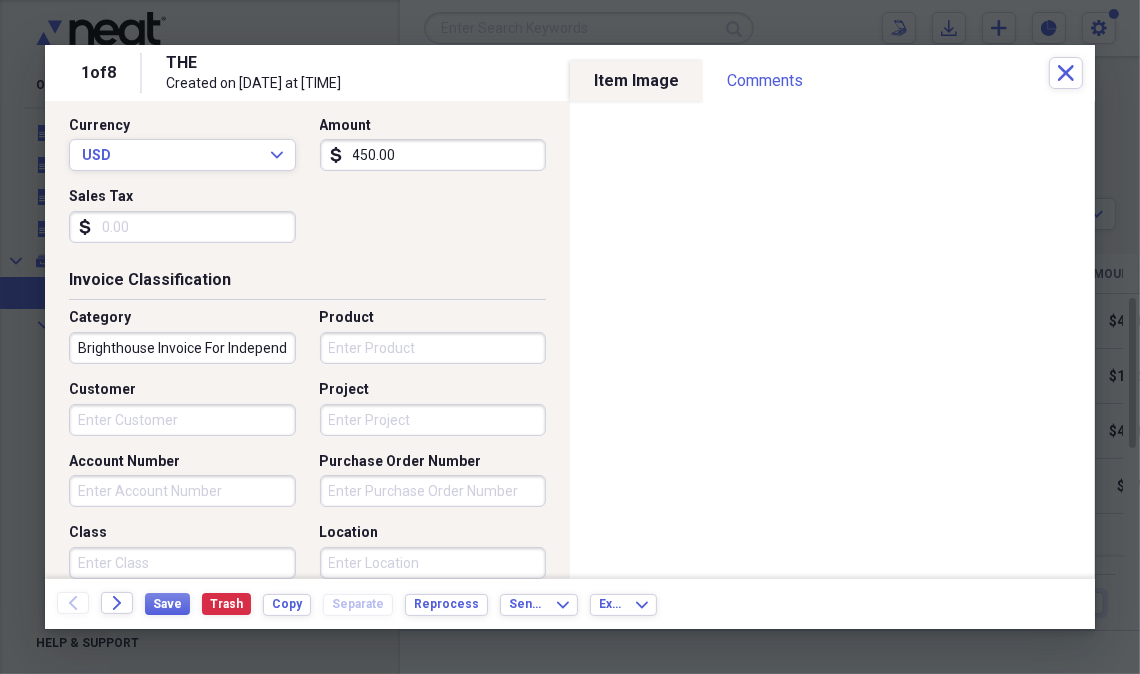 click on "Customer" at bounding box center [182, 420] 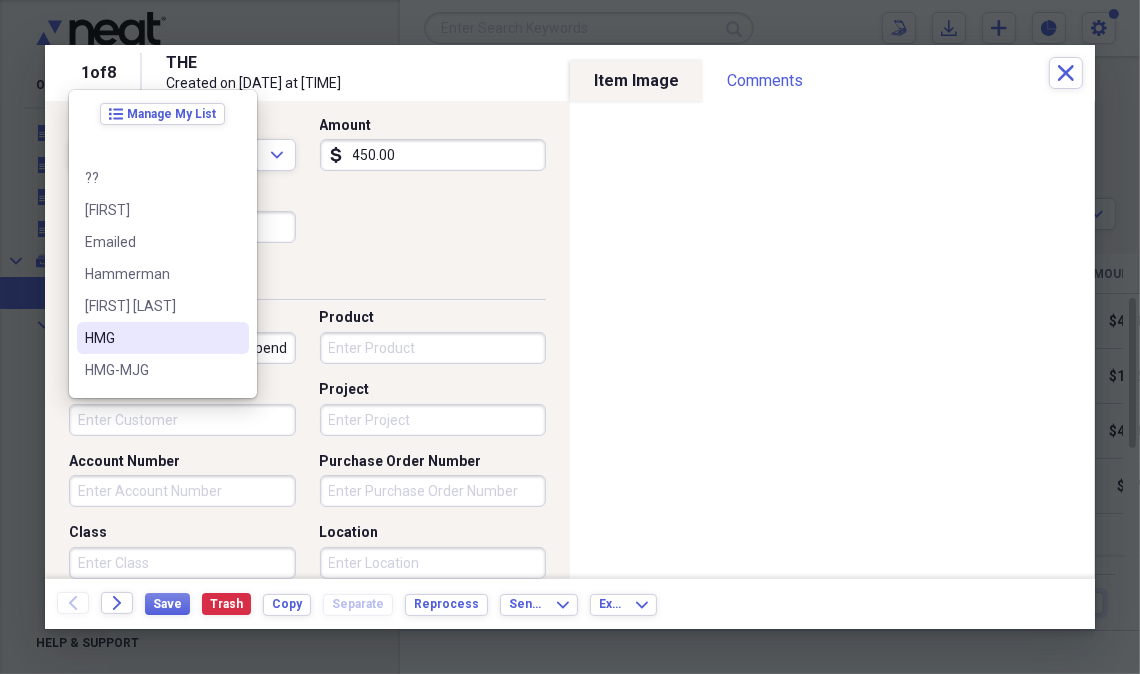 click on "HMG" at bounding box center [151, 338] 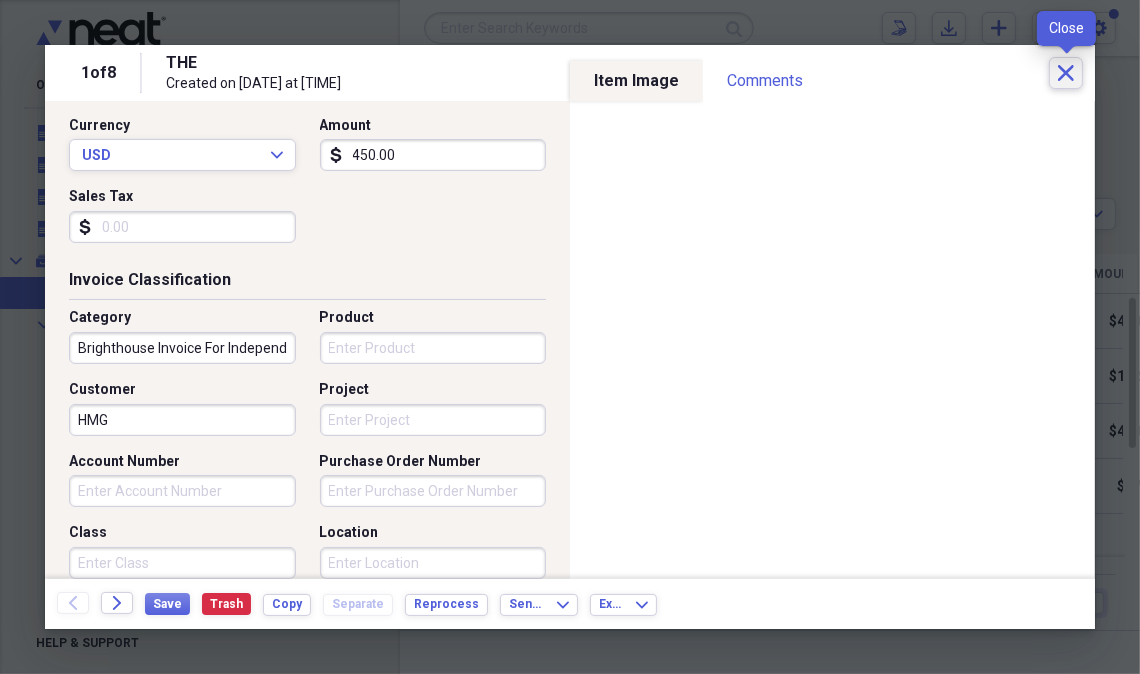 click 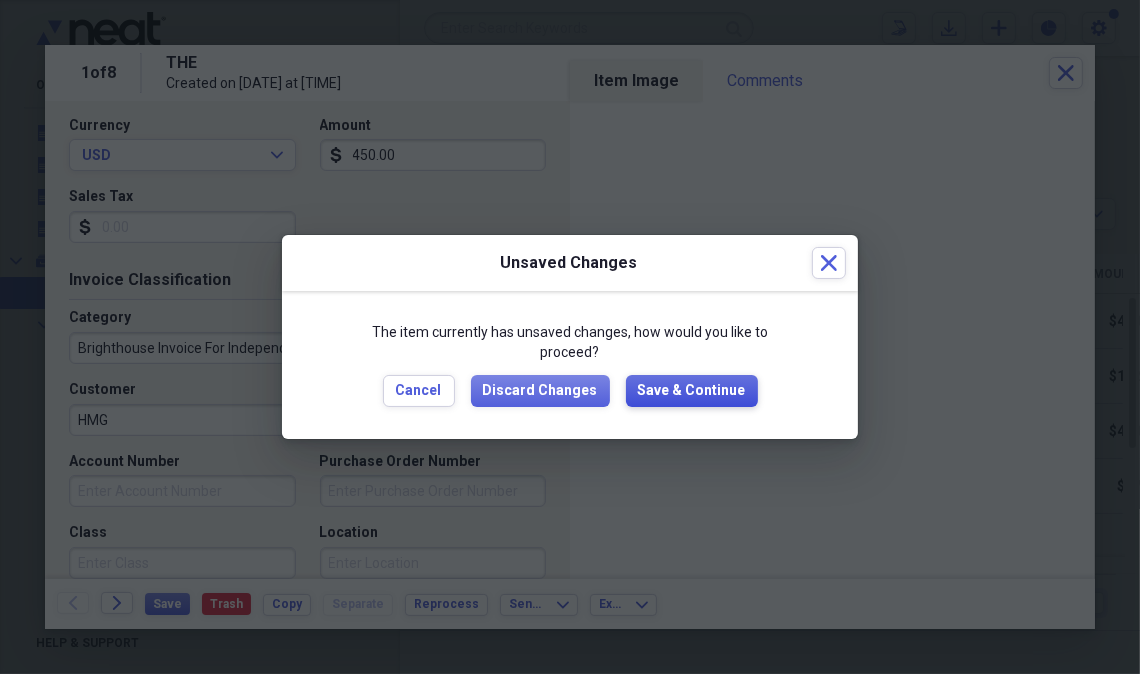 click on "Save & Continue" at bounding box center [692, 391] 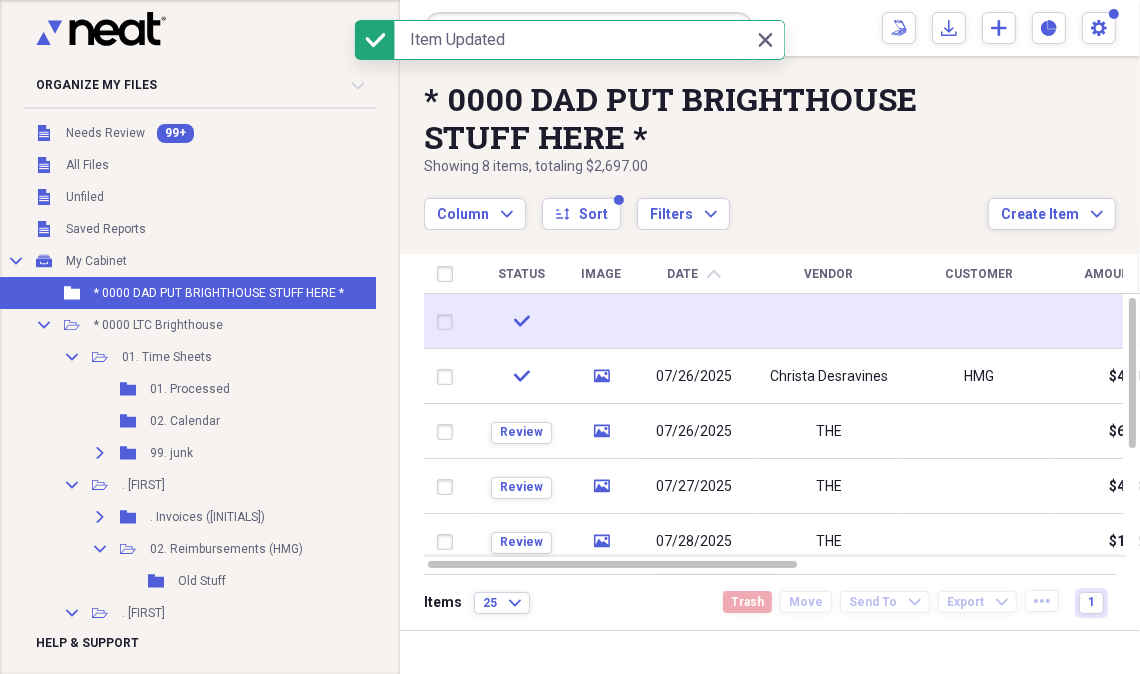 click at bounding box center [694, 321] 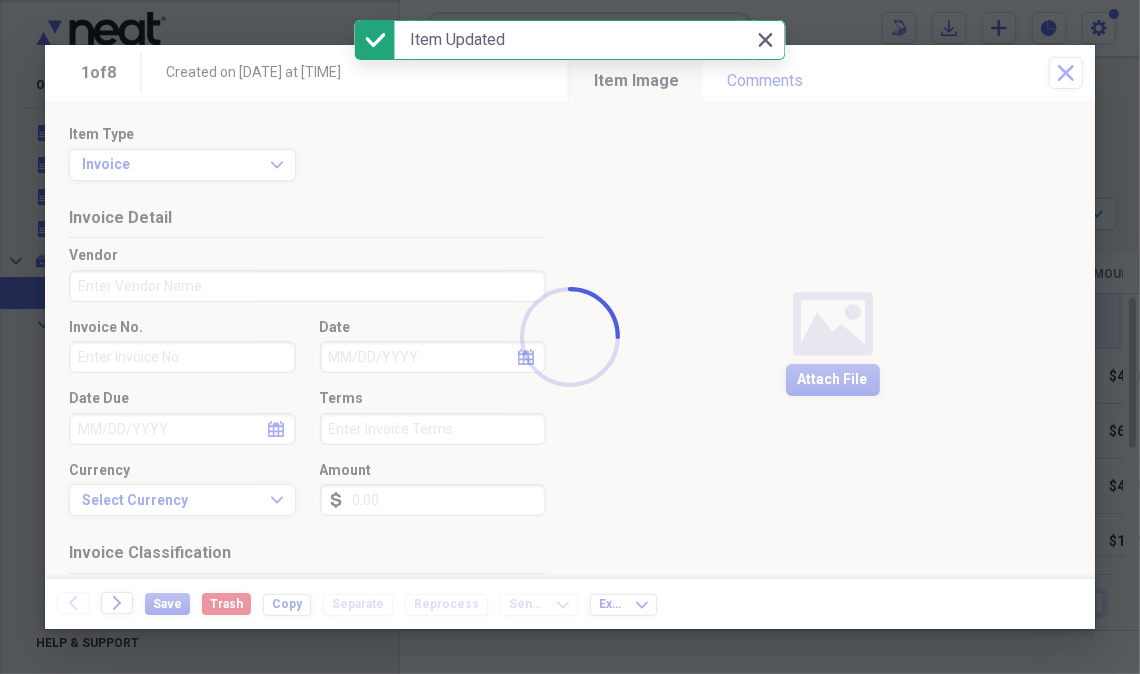 click at bounding box center (570, 337) 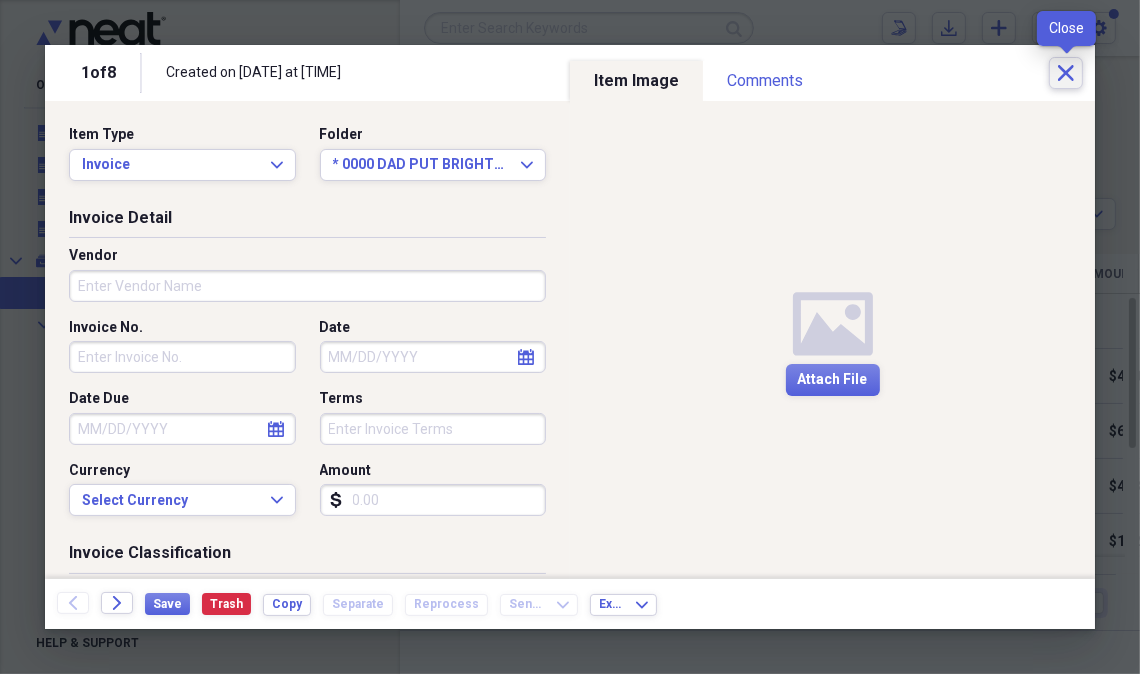 click on "Close" 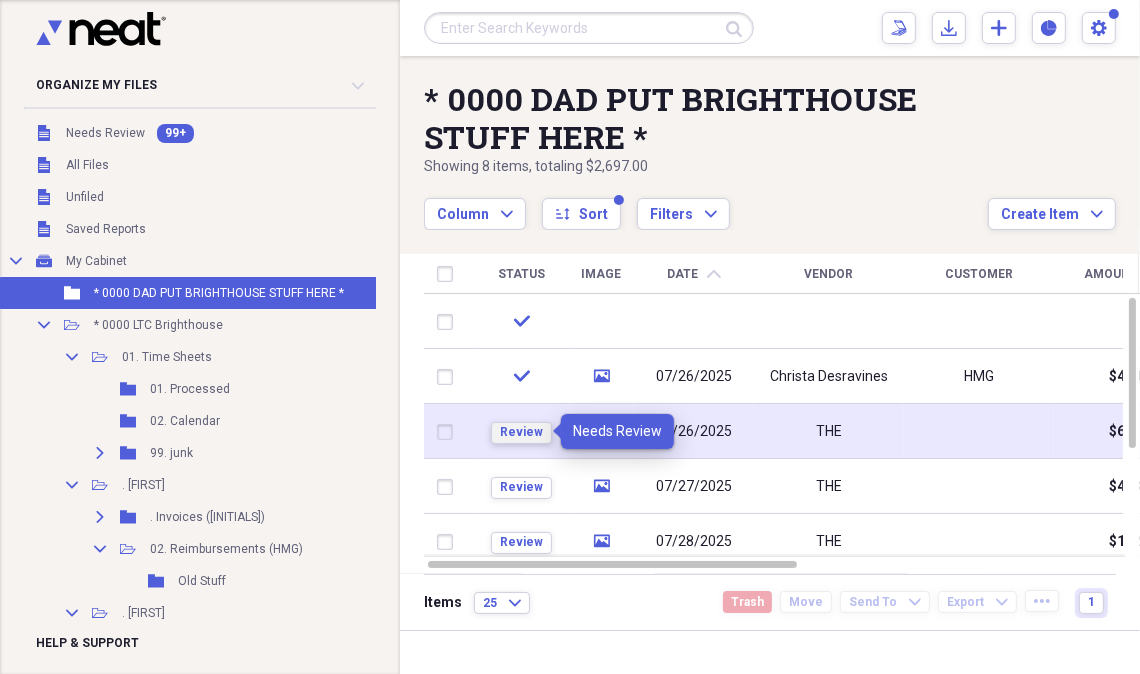 click on "Review" at bounding box center (521, 433) 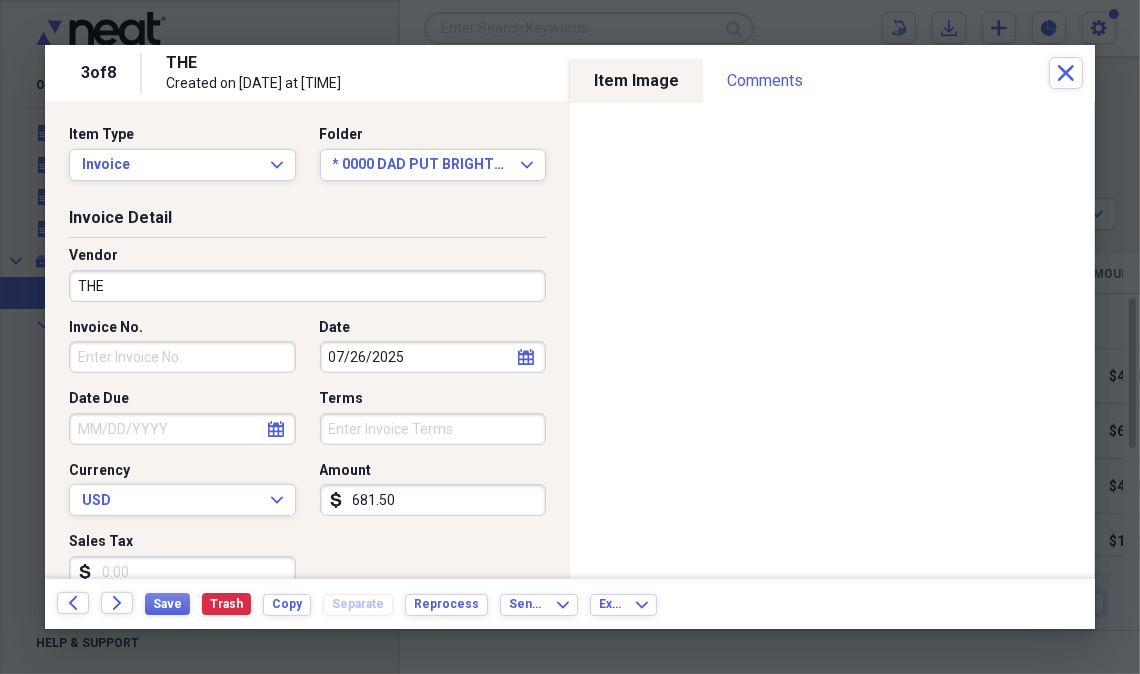 click on "THE" at bounding box center (307, 286) 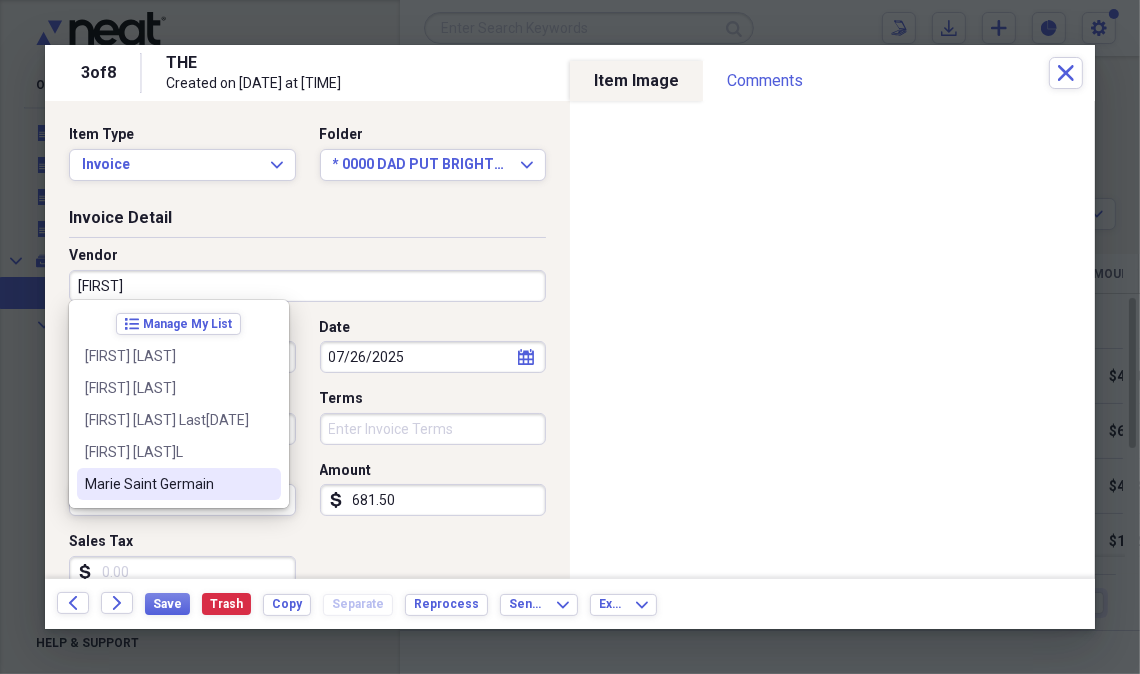 click on "Marie Saint Germain" at bounding box center [167, 484] 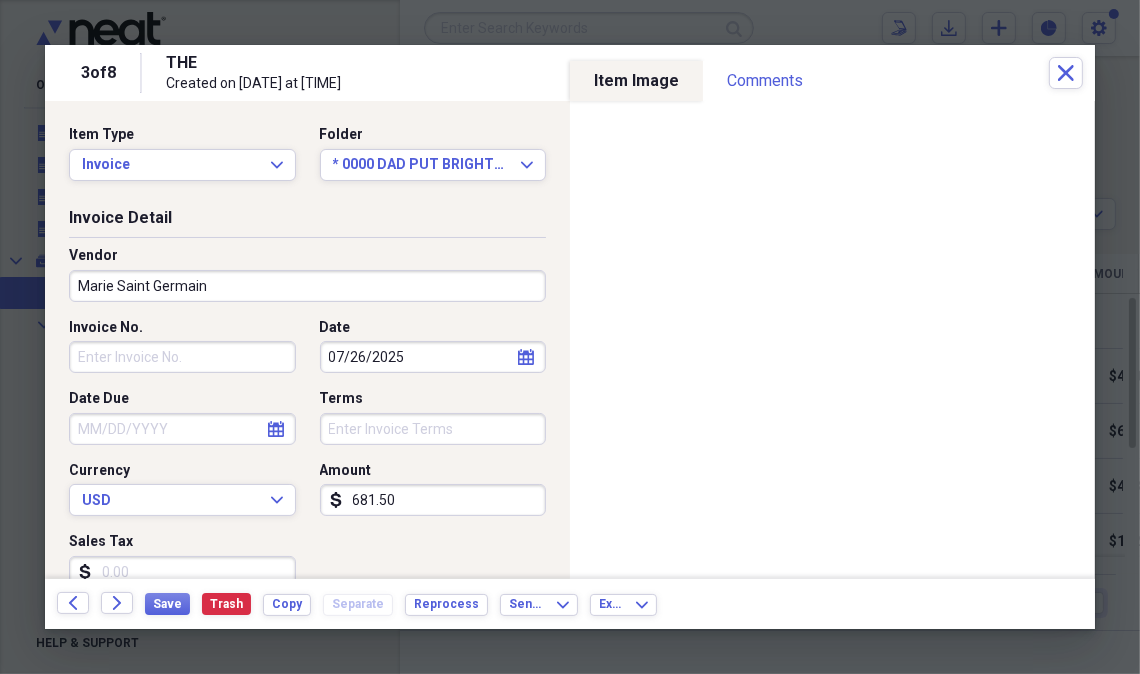 type on "Aide MJG" 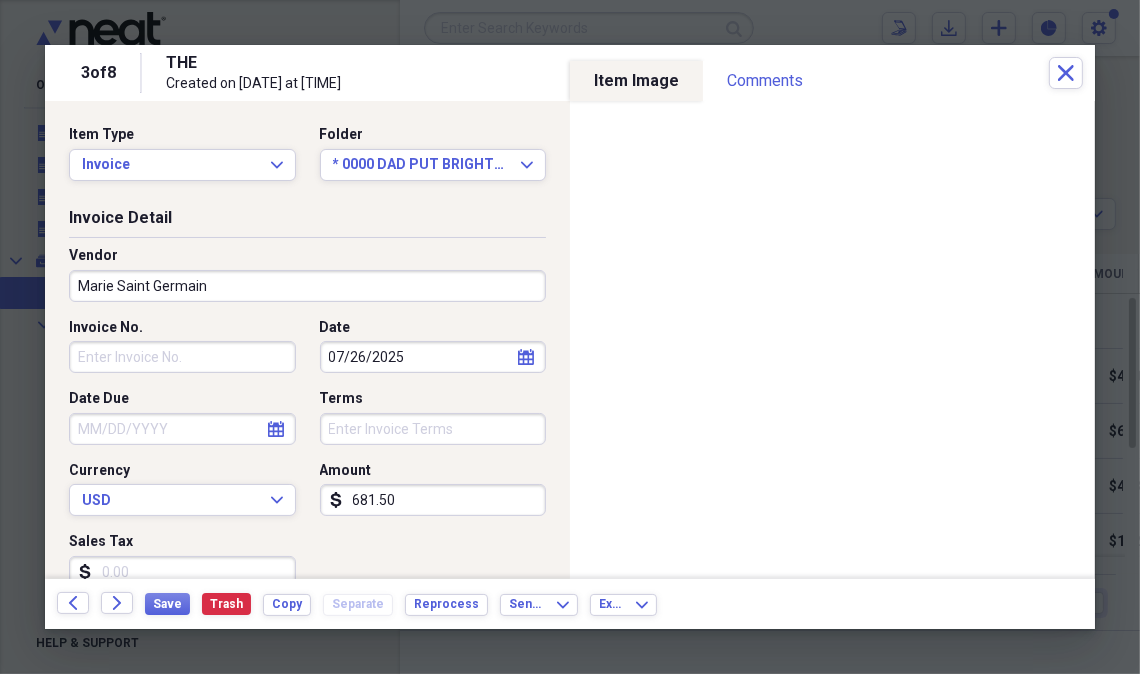 click on "Invoice No." at bounding box center (182, 357) 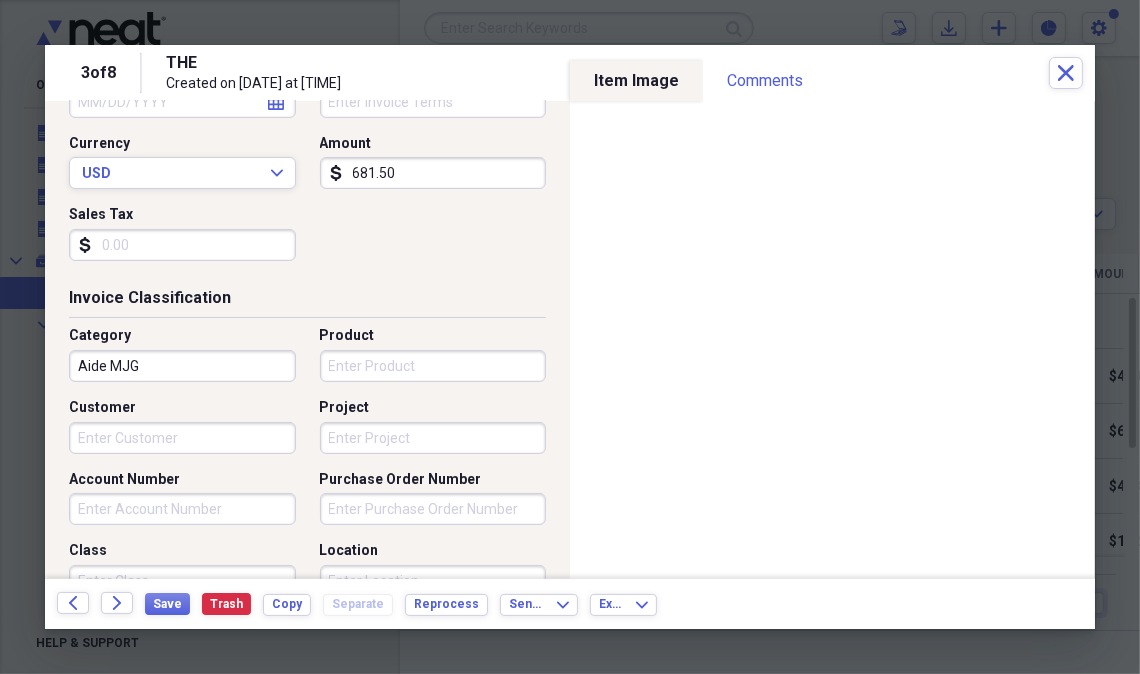 scroll, scrollTop: 397, scrollLeft: 0, axis: vertical 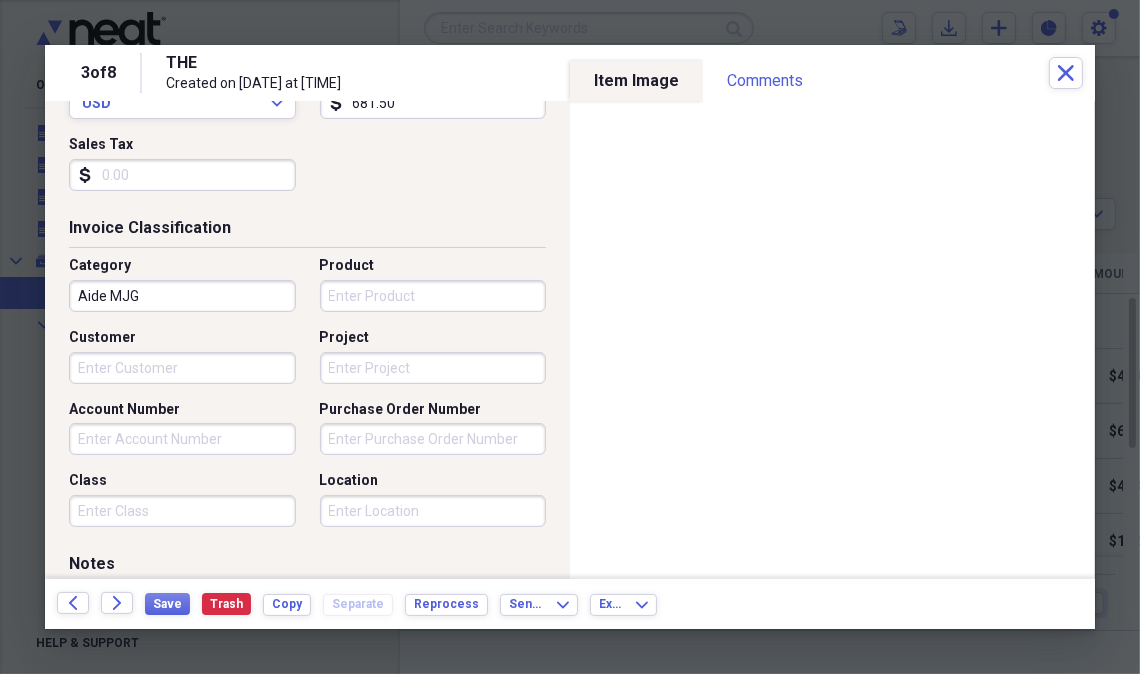 type on "1808" 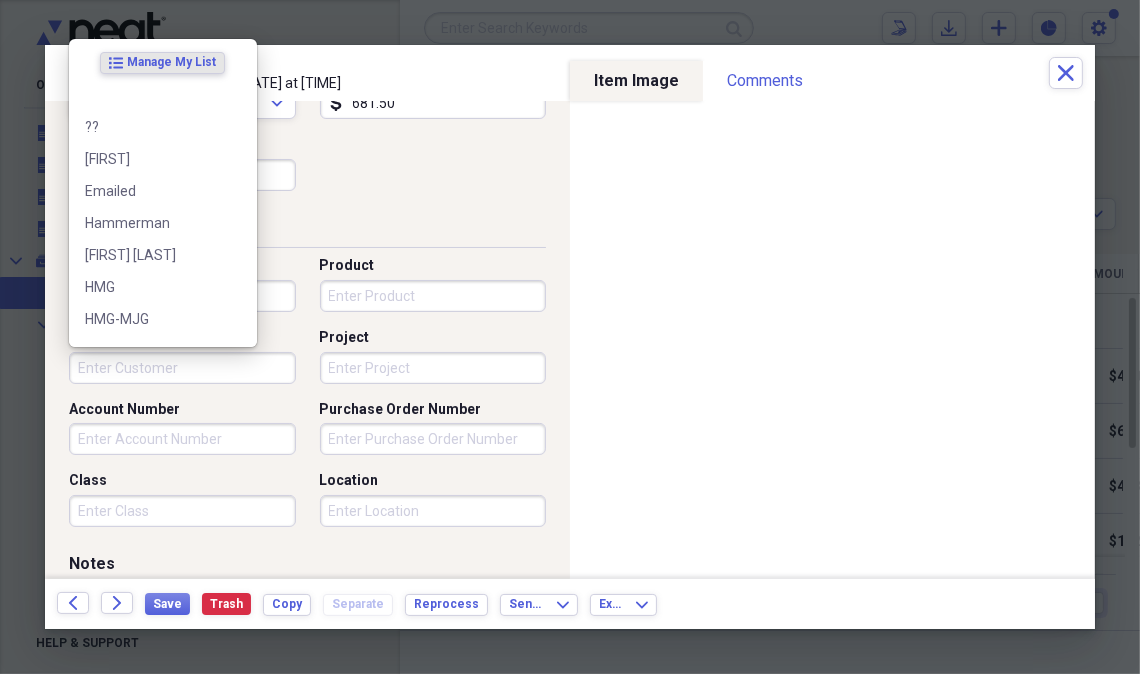 click on "Customer" at bounding box center [182, 368] 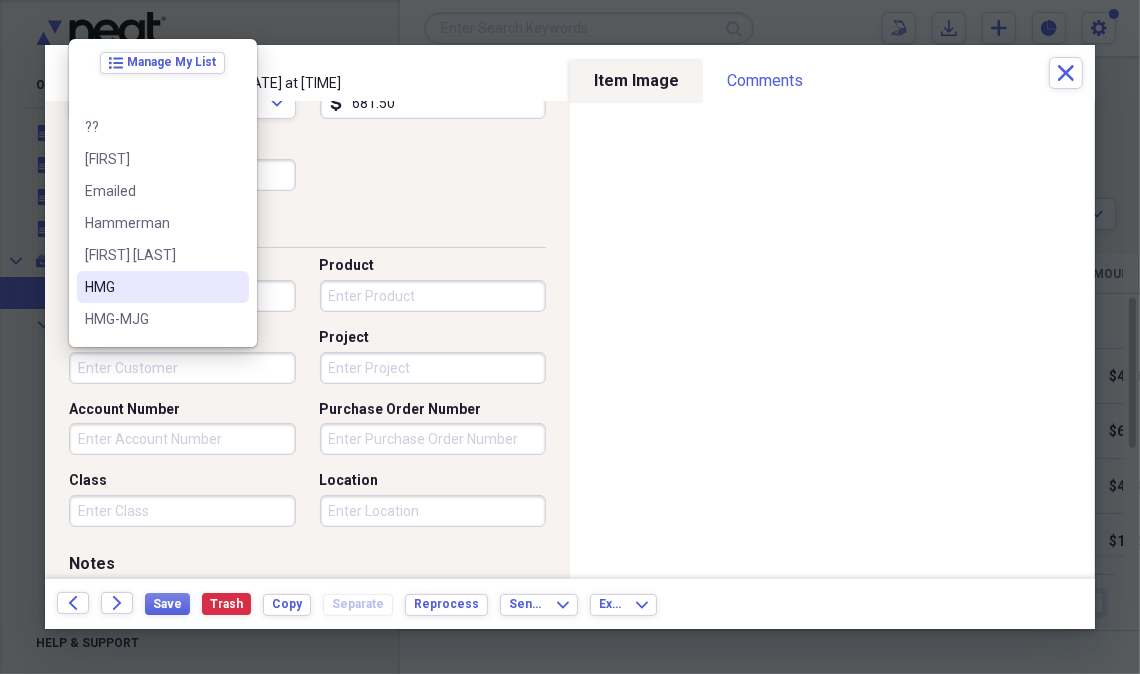 click on "HMG" at bounding box center [151, 287] 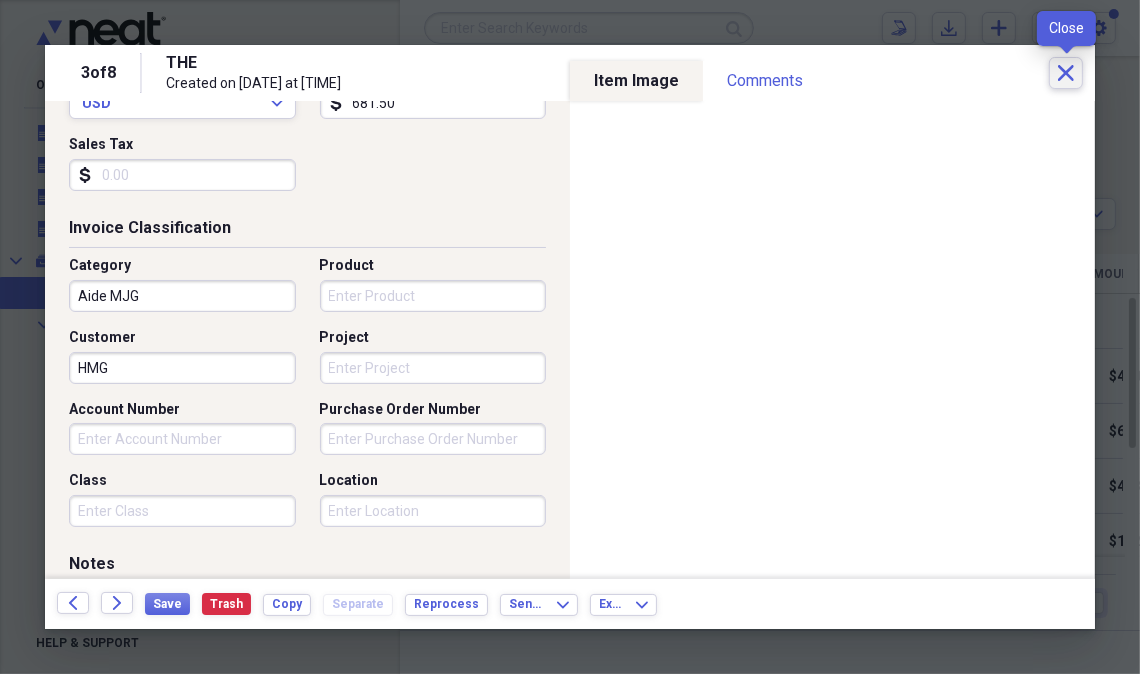 click on "Close" 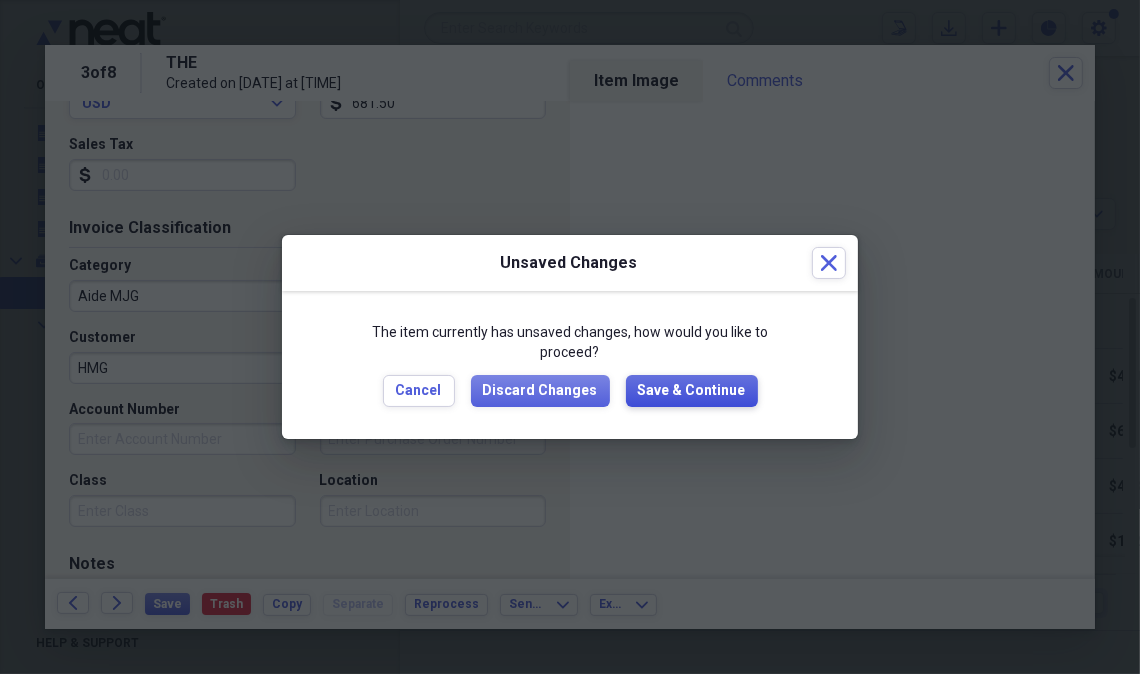 click on "Save & Continue" at bounding box center (692, 391) 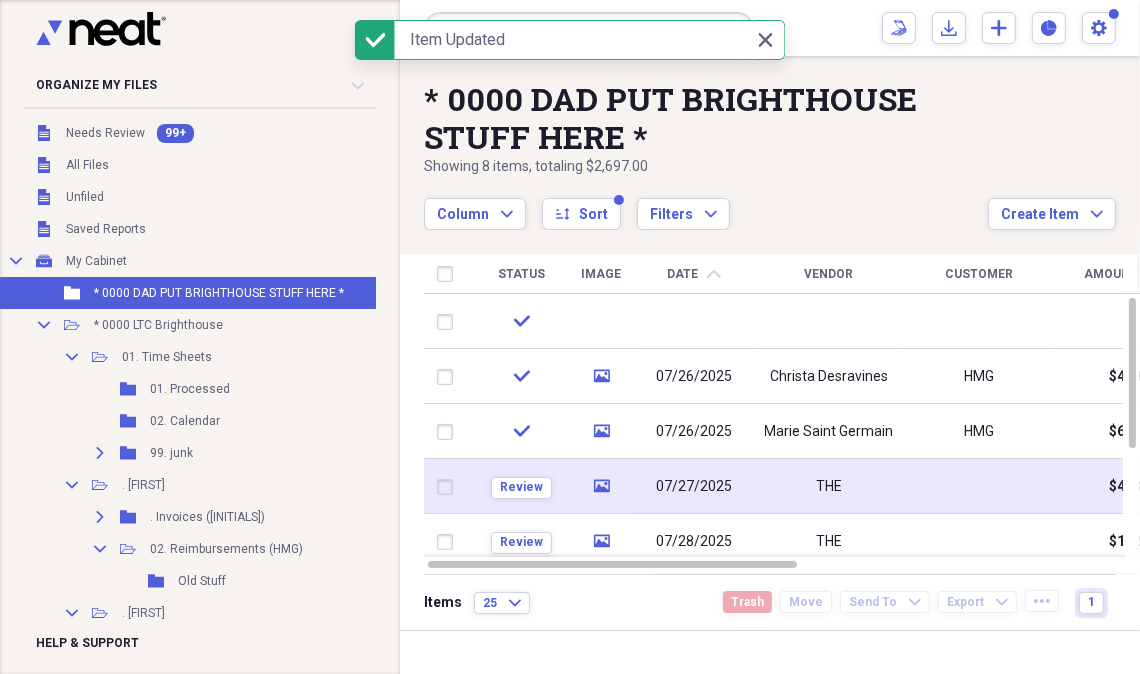click on "07/27/2025" at bounding box center [694, 487] 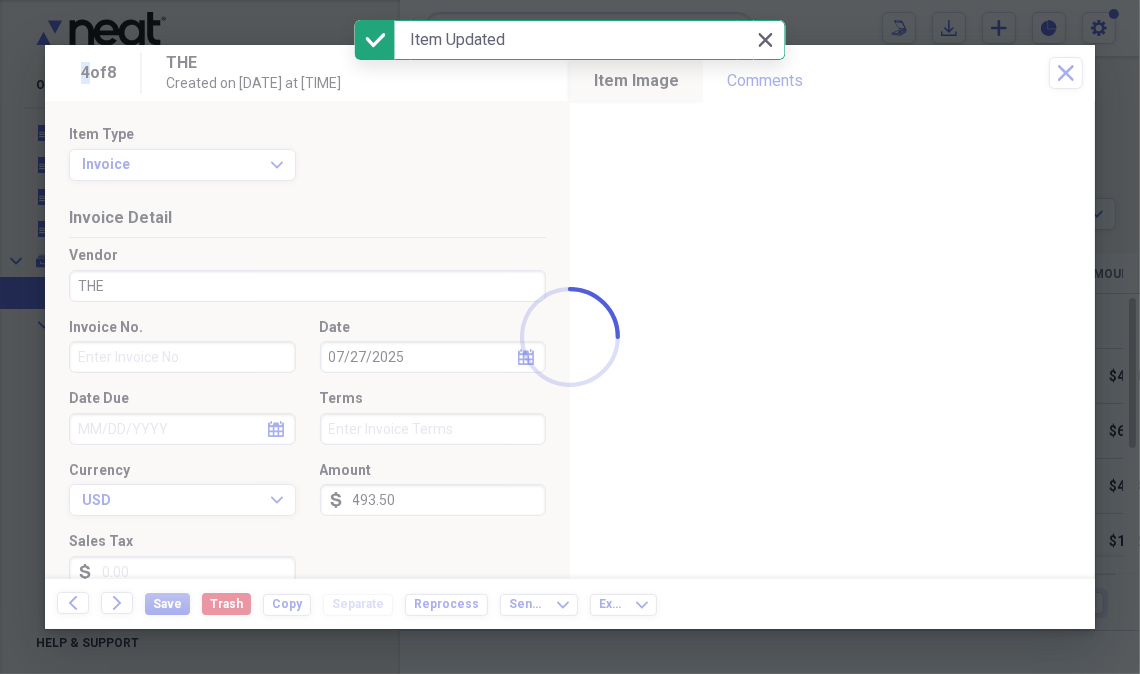 click at bounding box center (570, 337) 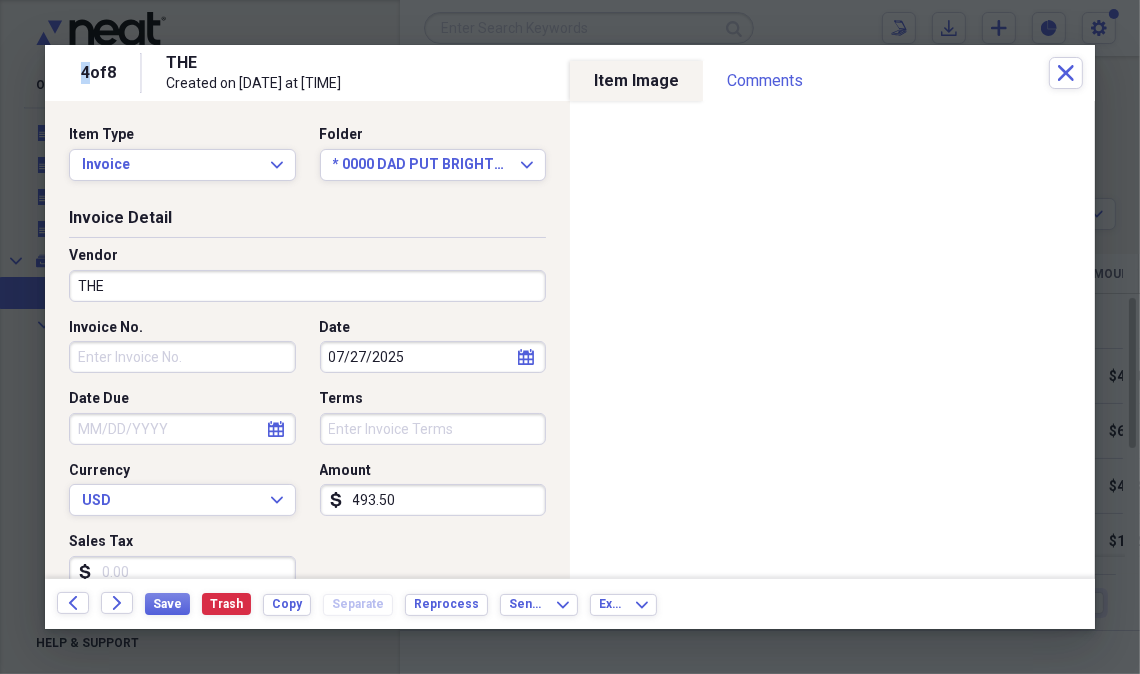 click on "THE" at bounding box center (307, 286) 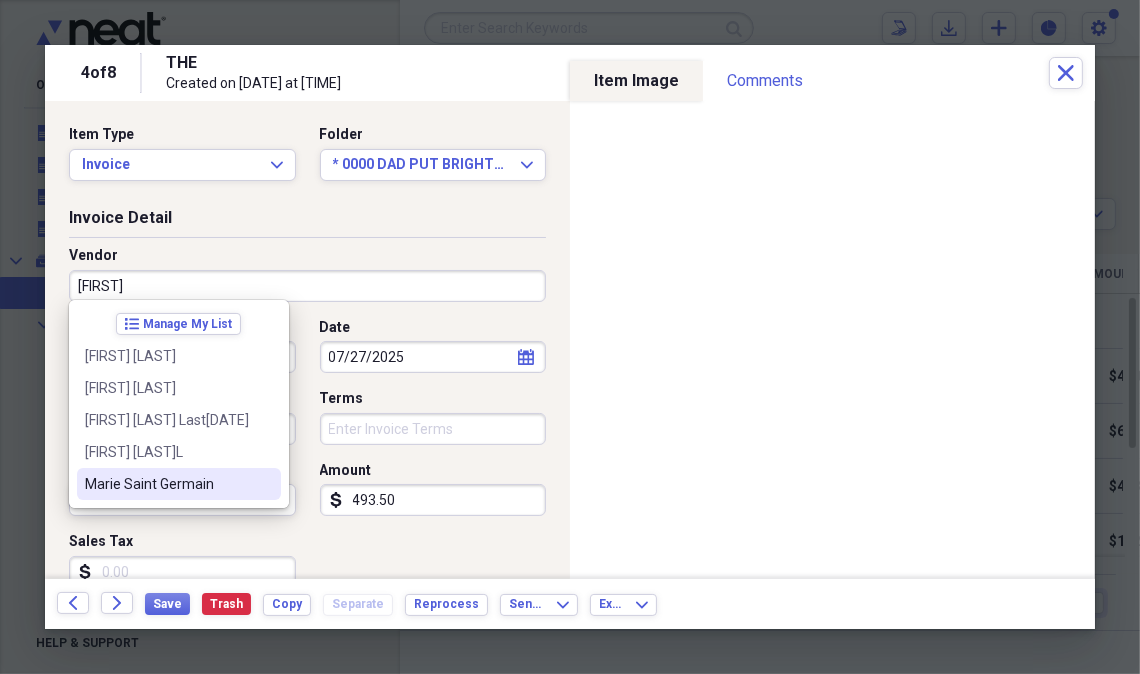 click on "Marie Saint Germain" at bounding box center [167, 484] 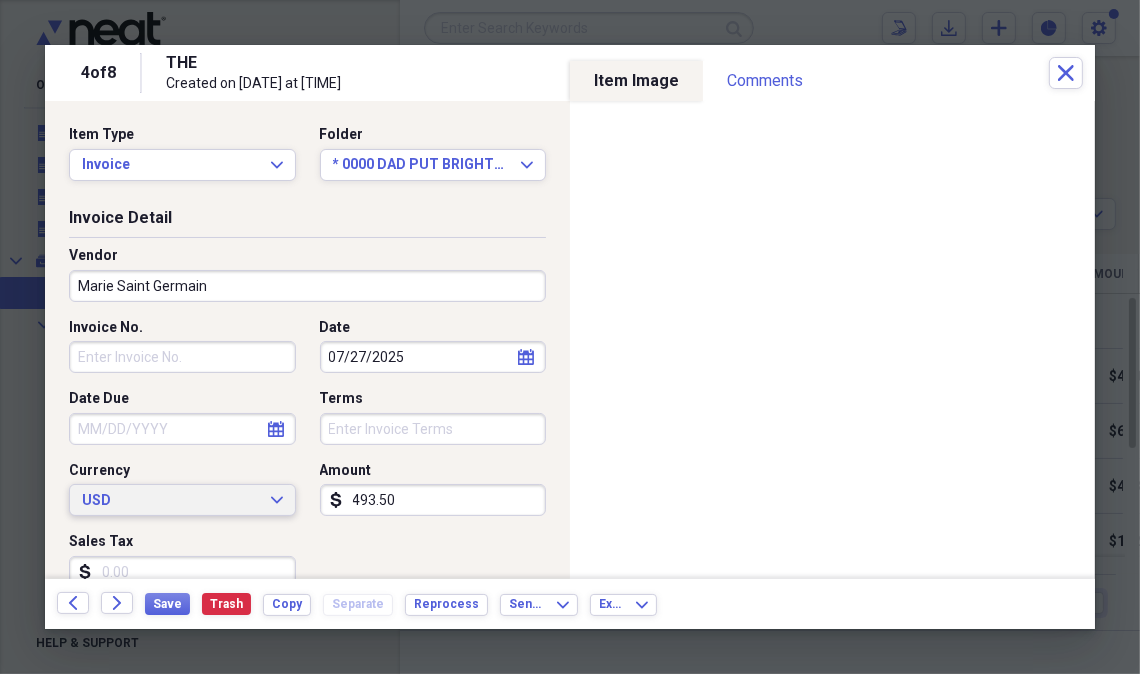 type on "Aide MJG" 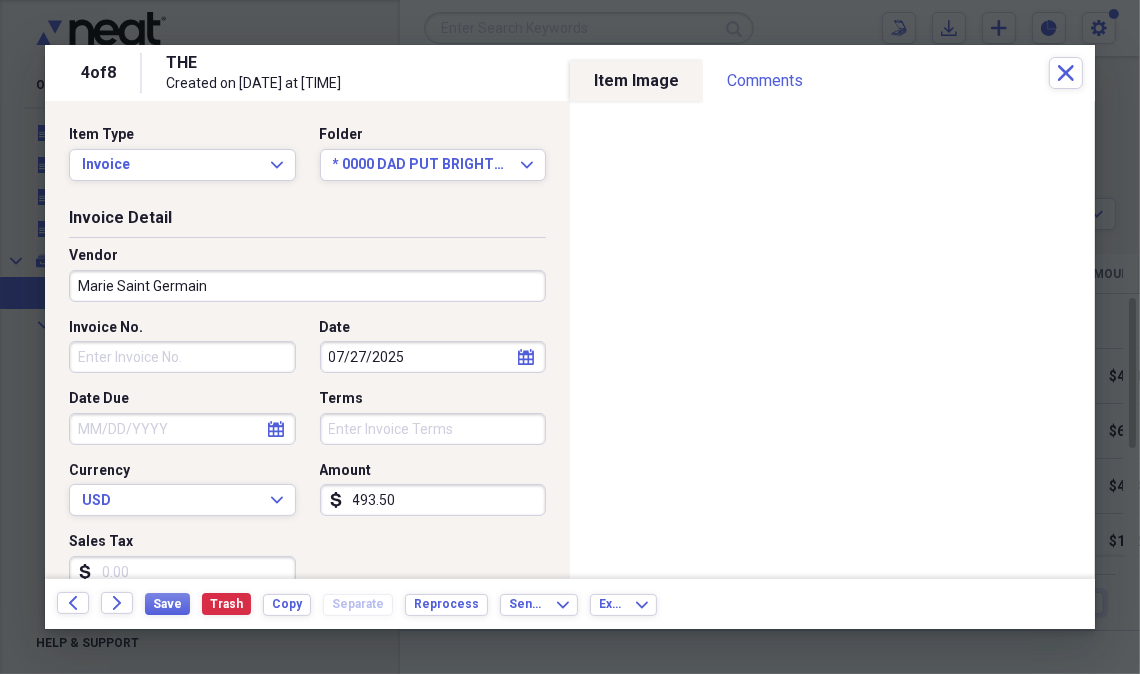 click on "calendar" 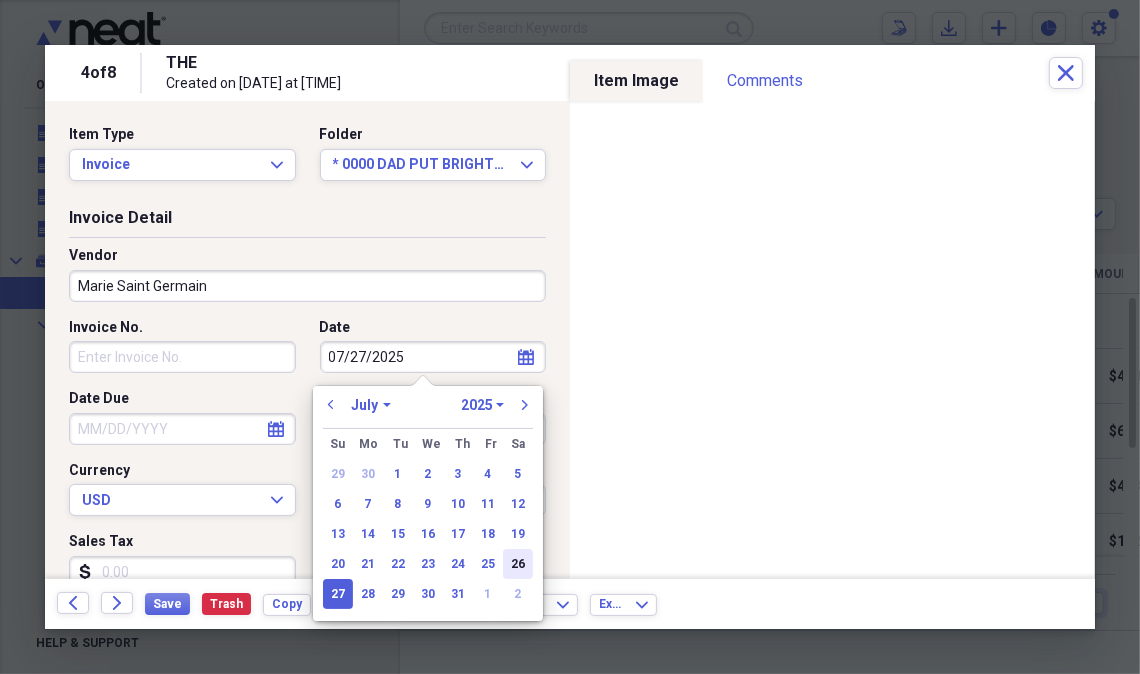 click on "26" at bounding box center [518, 564] 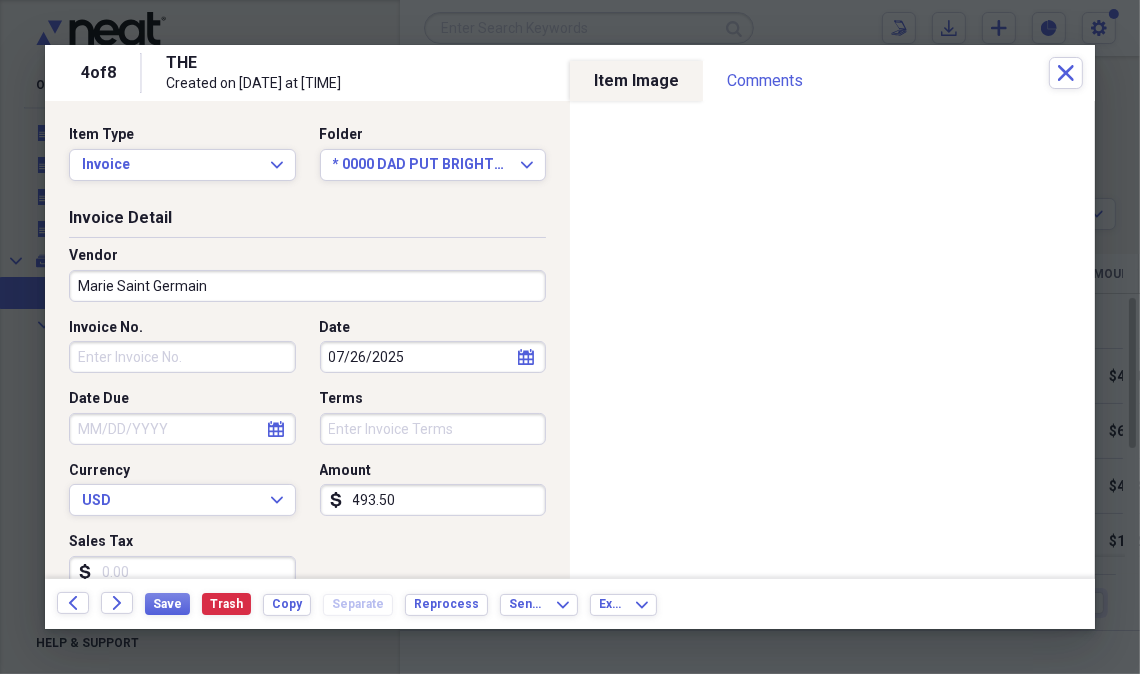 click on "Invoice No." at bounding box center (182, 357) 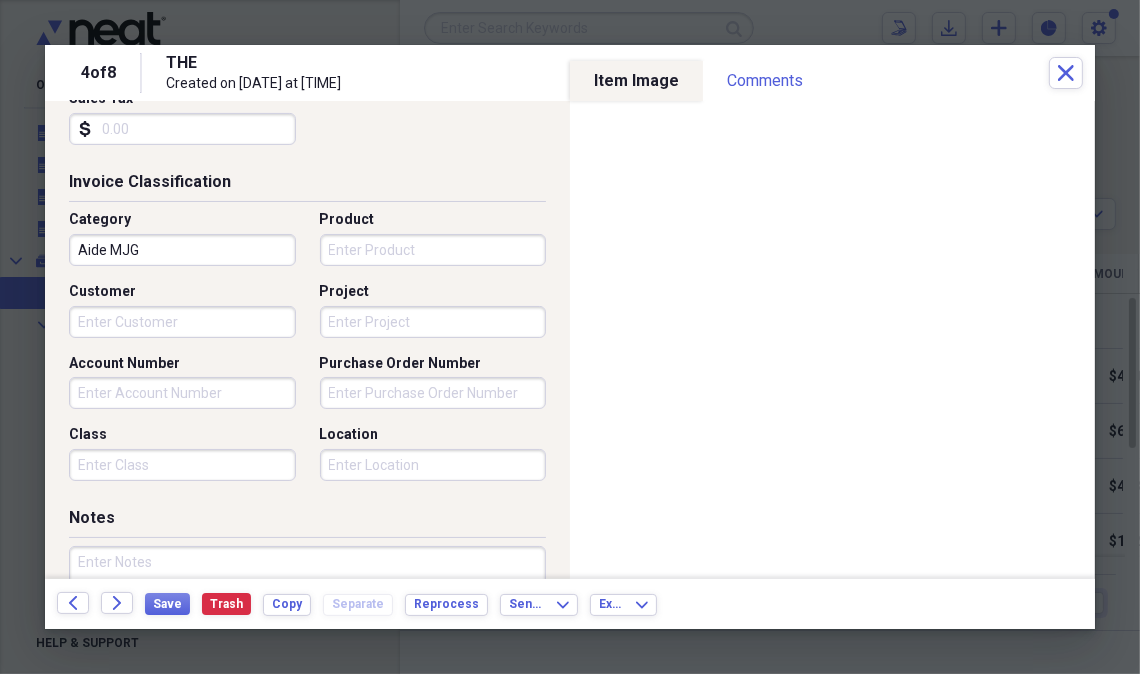 scroll, scrollTop: 429, scrollLeft: 0, axis: vertical 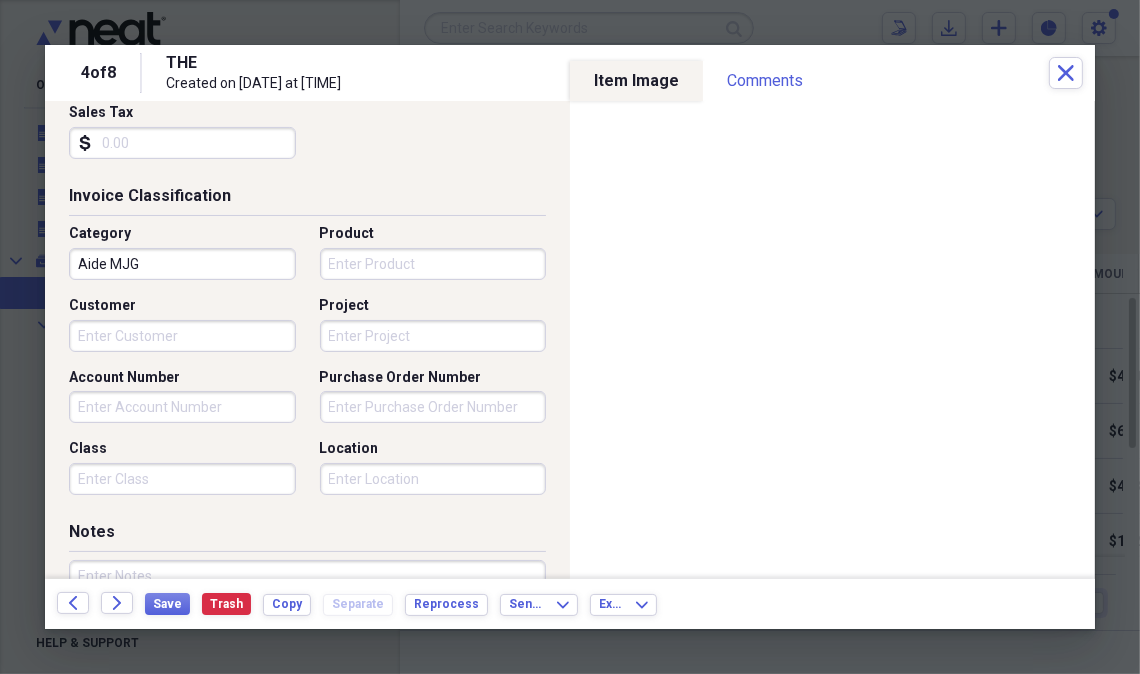 type on "1807" 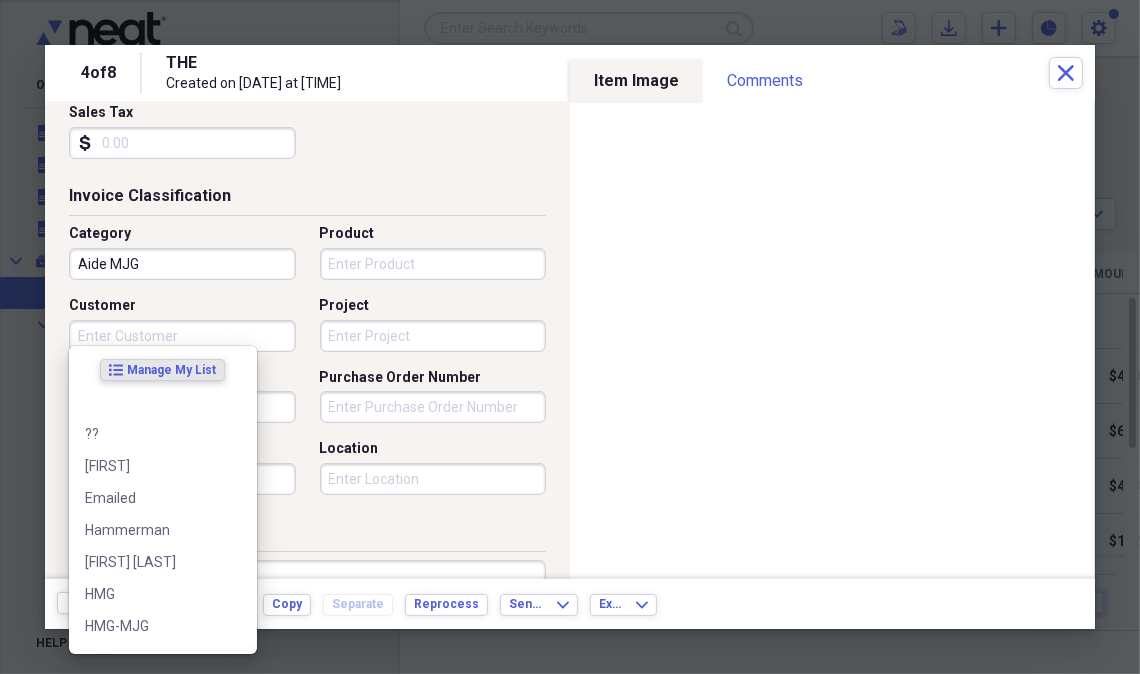 click on "Customer" at bounding box center (182, 336) 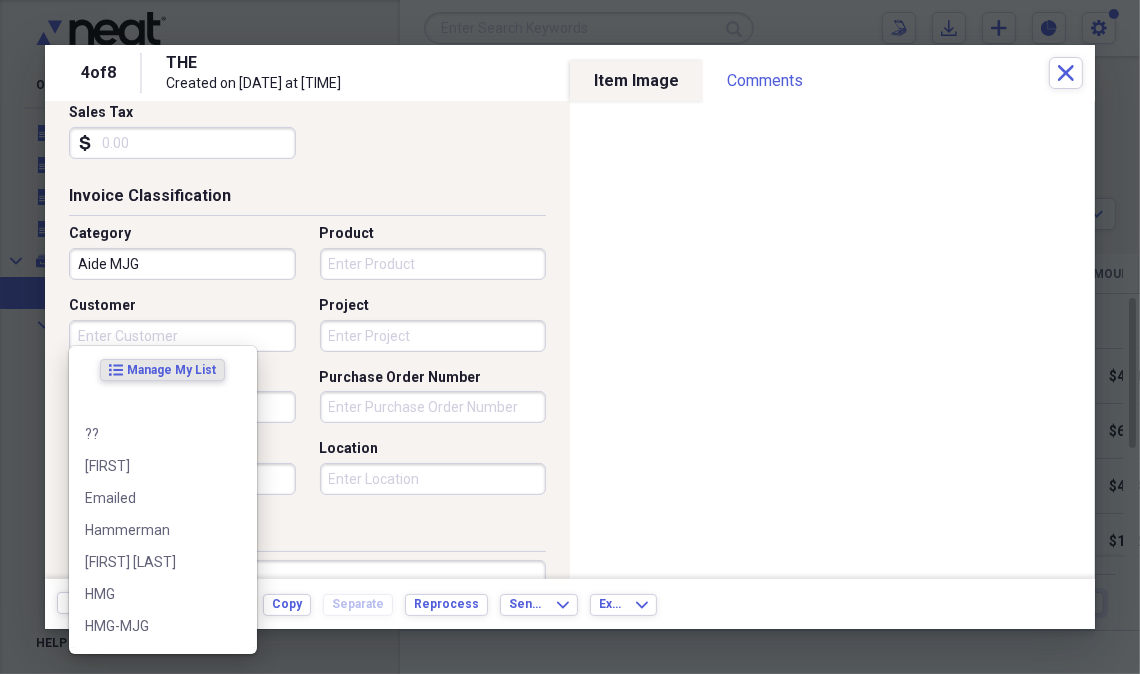 scroll, scrollTop: 155, scrollLeft: 0, axis: vertical 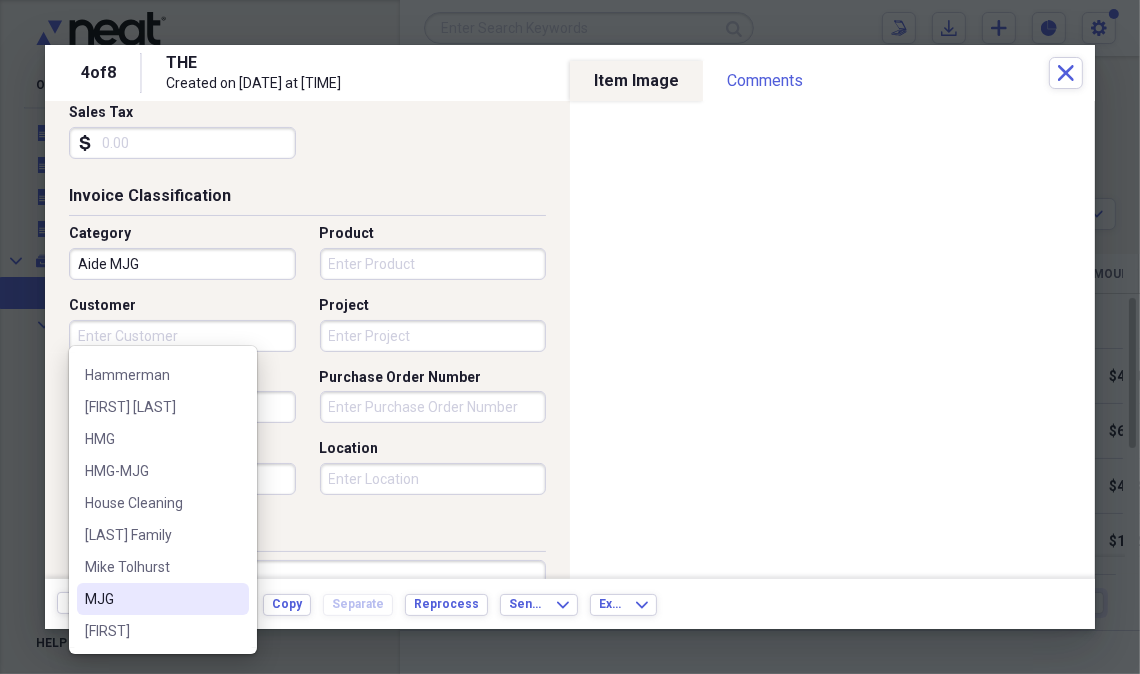 click on "MJG" at bounding box center [151, 599] 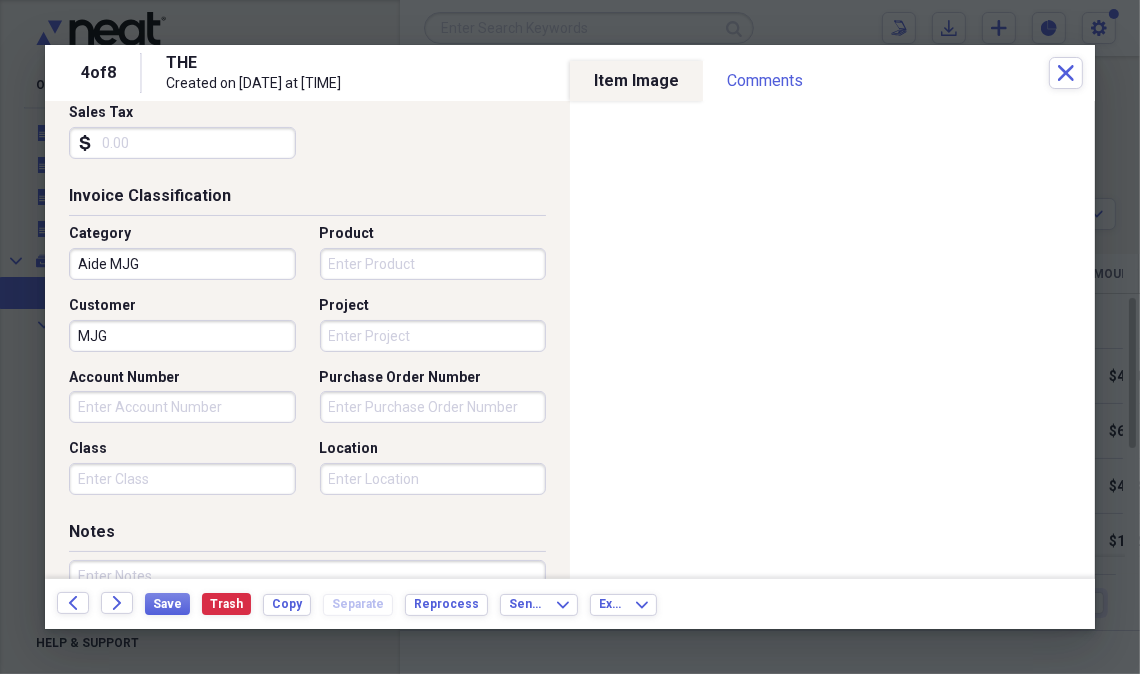 type on "MJG" 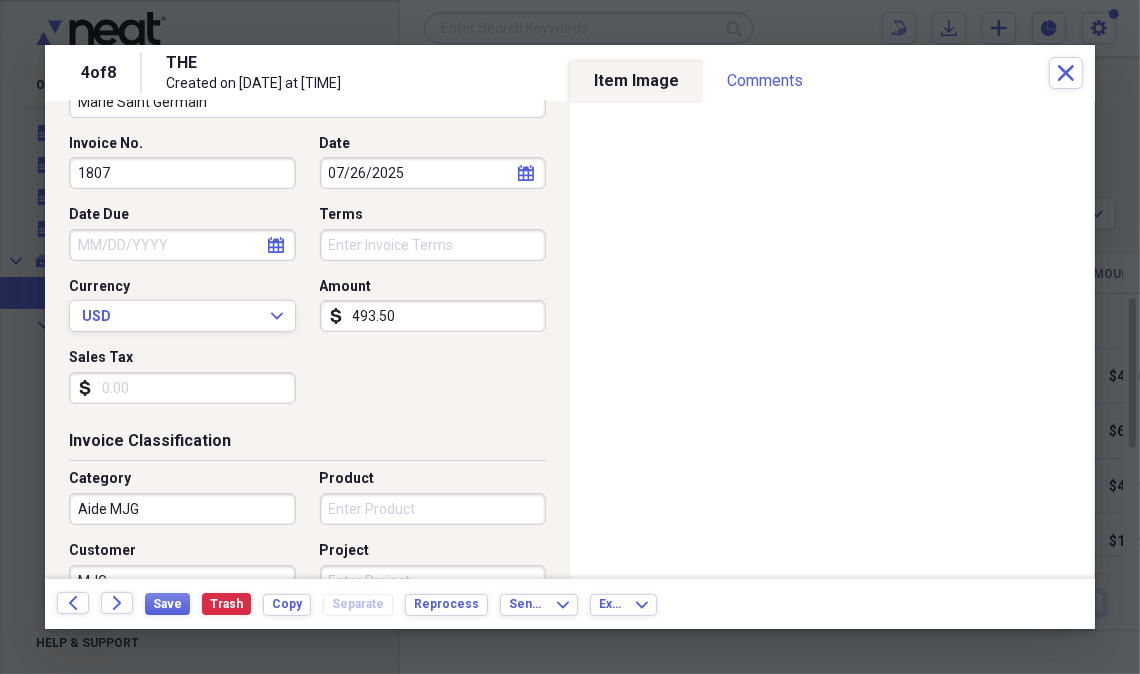 scroll, scrollTop: 167, scrollLeft: 0, axis: vertical 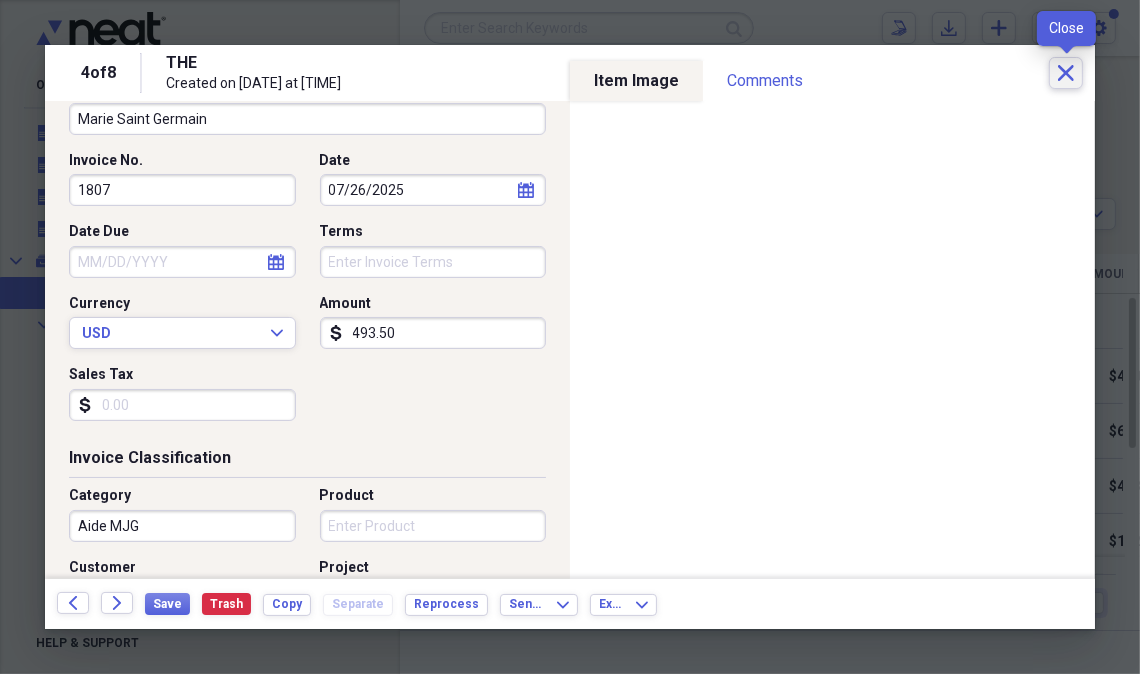 click on "Close" at bounding box center (1066, 73) 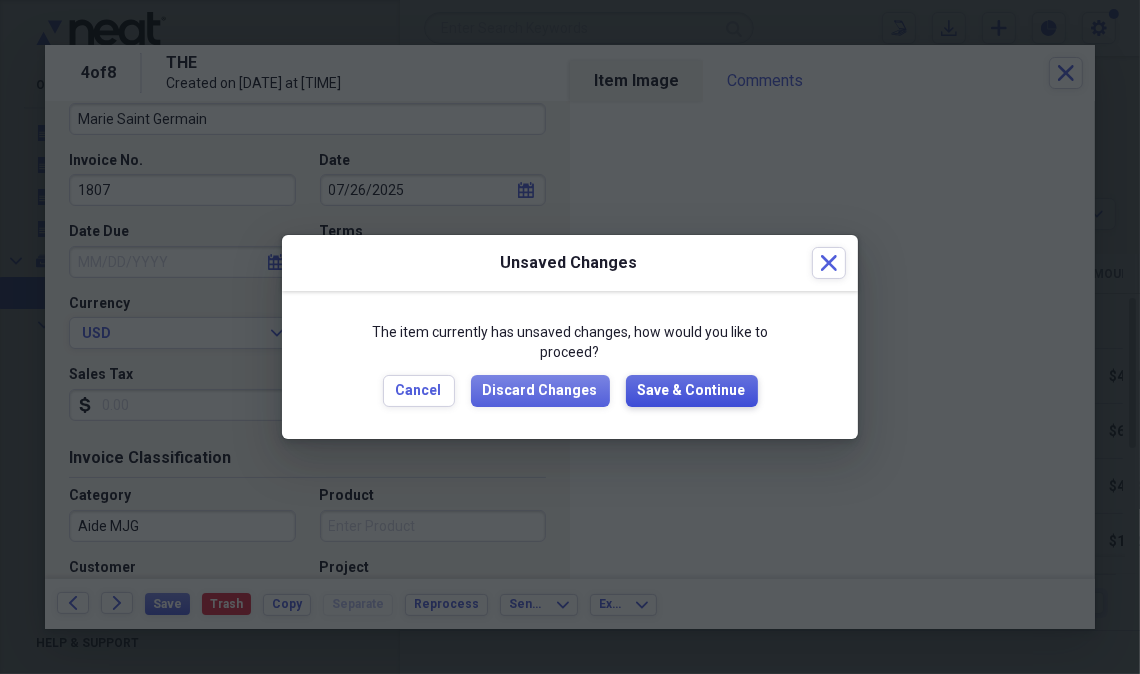 click on "Save & Continue" at bounding box center [692, 391] 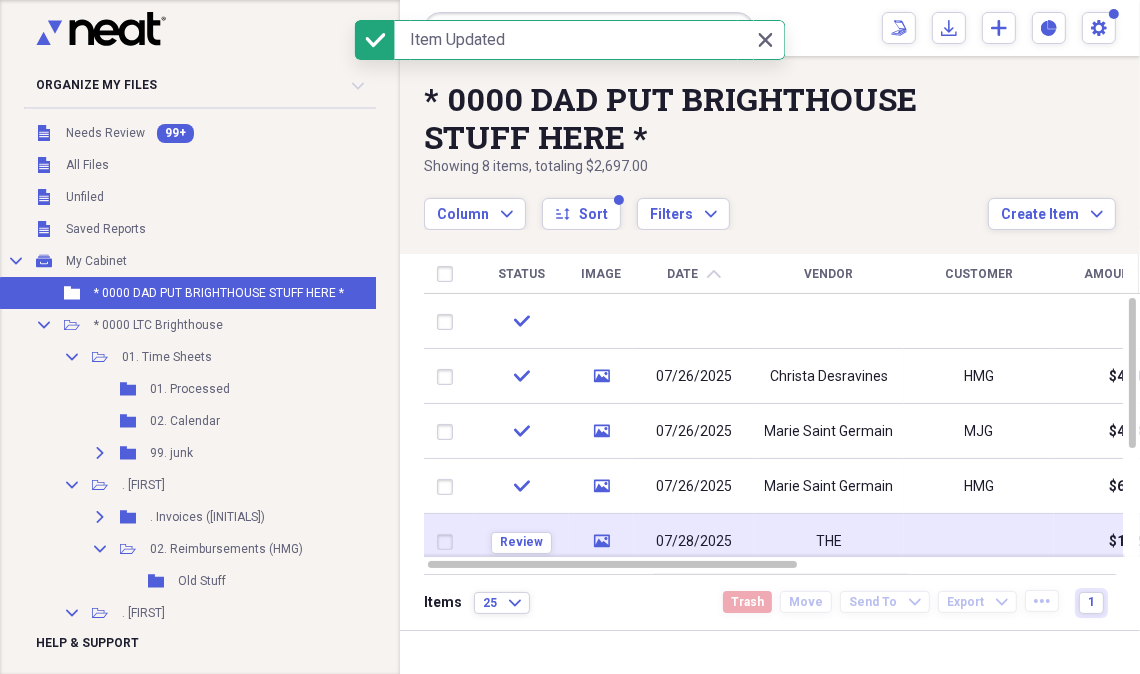 click on "07/28/2025" at bounding box center [694, 542] 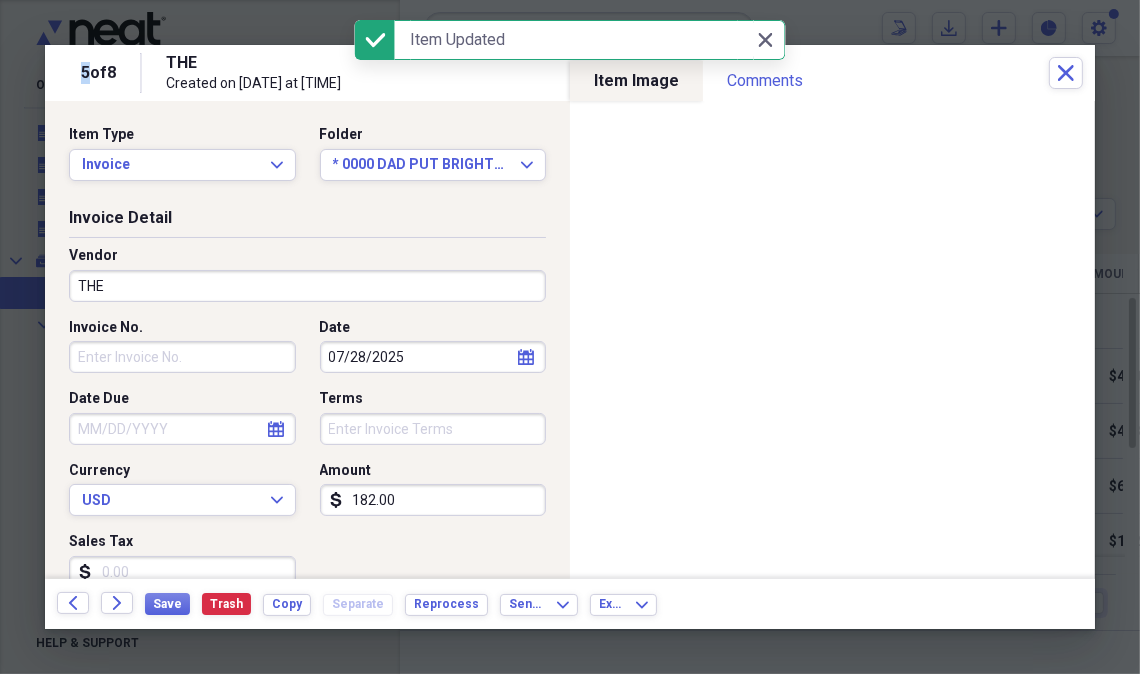 click on "THE" at bounding box center [307, 286] 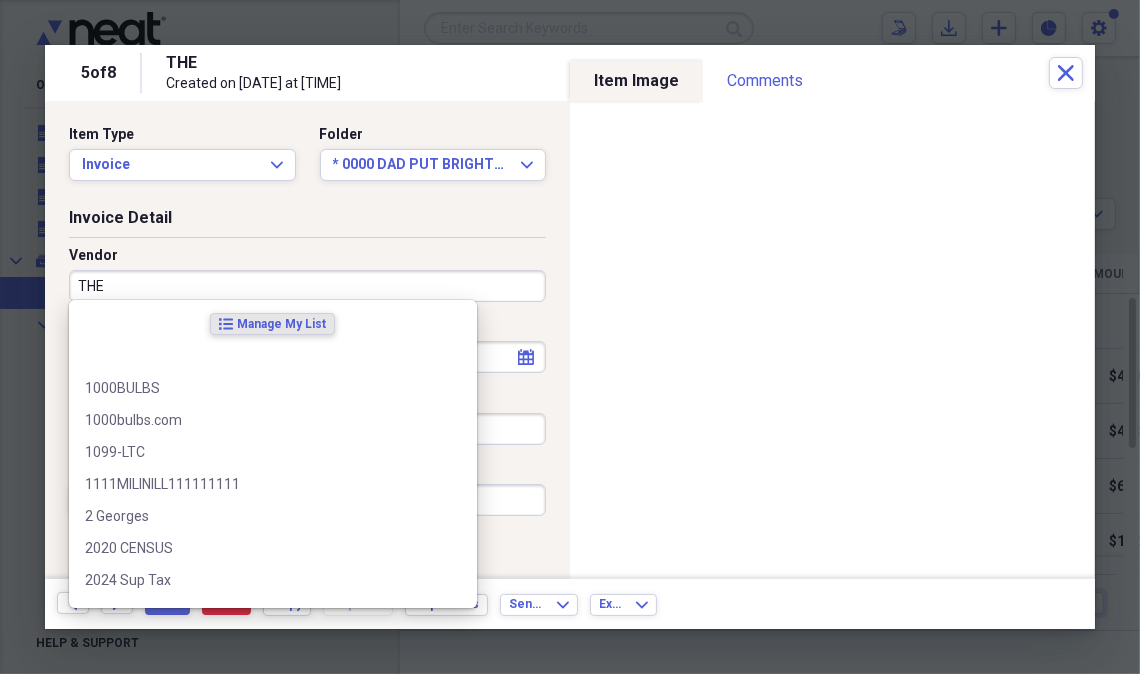 click on "THE" at bounding box center [307, 286] 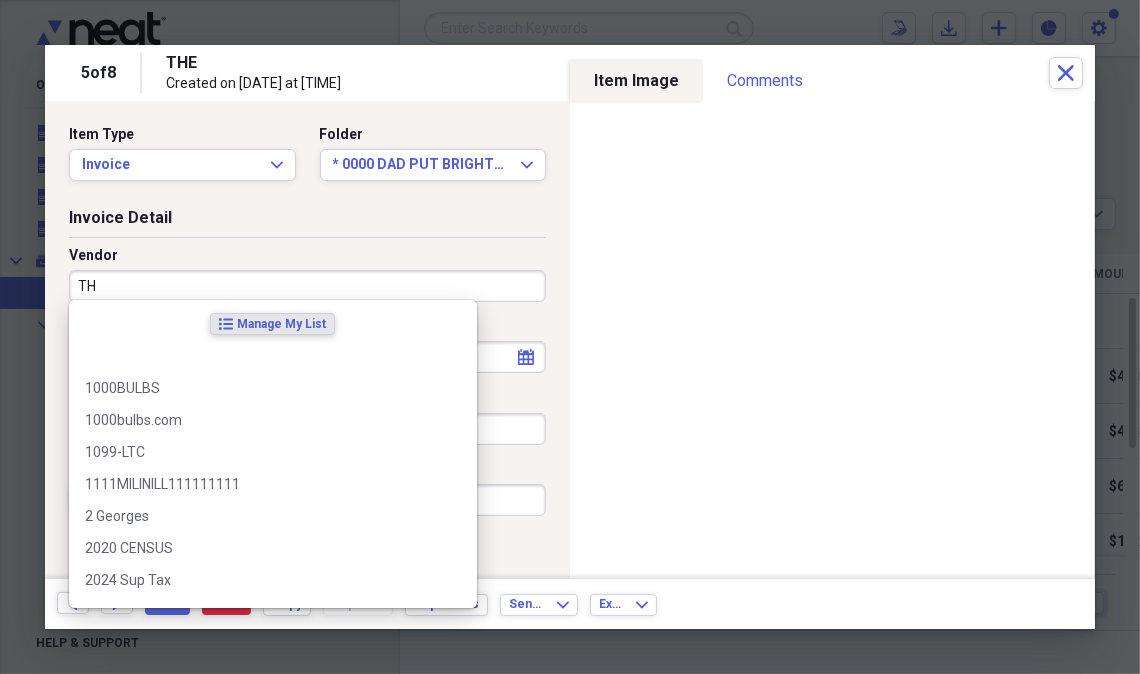 type on "T" 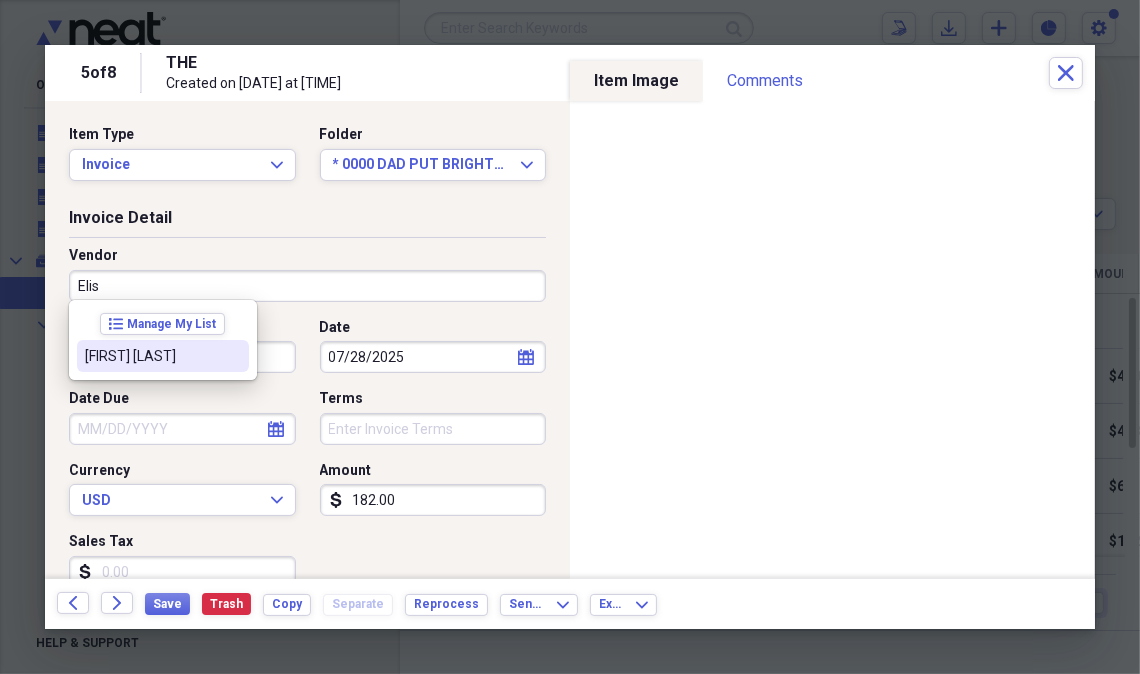 click on "[FIRST] [LAST]" at bounding box center (151, 356) 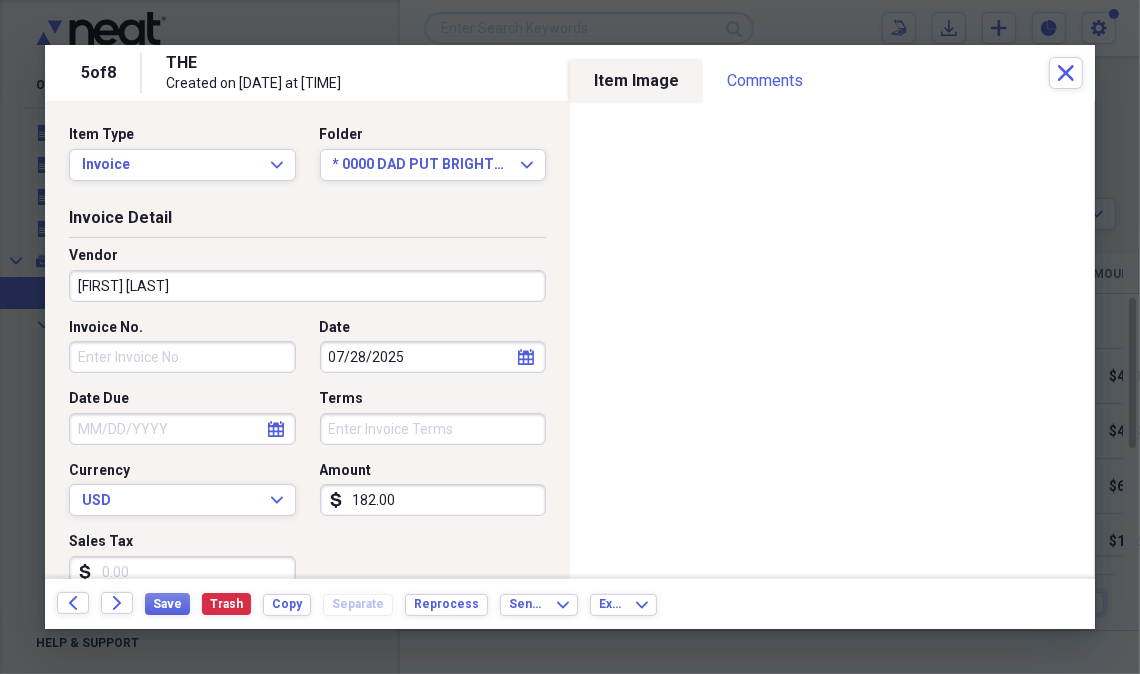 type on "Aide MJG" 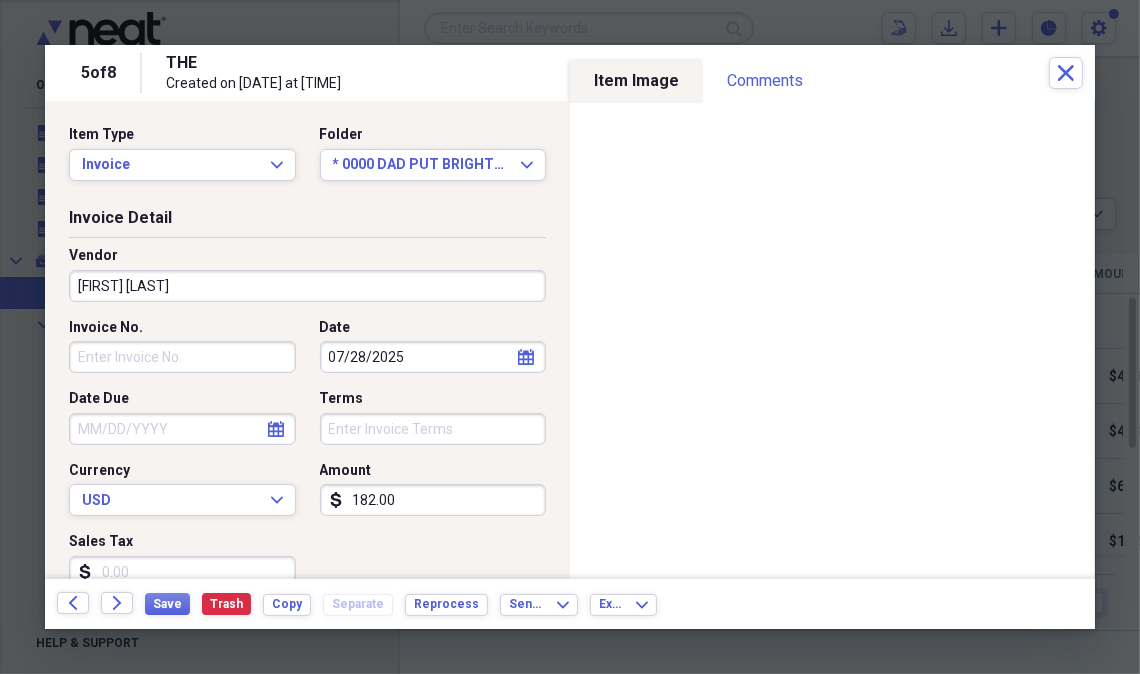 click on "Invoice No." at bounding box center [182, 357] 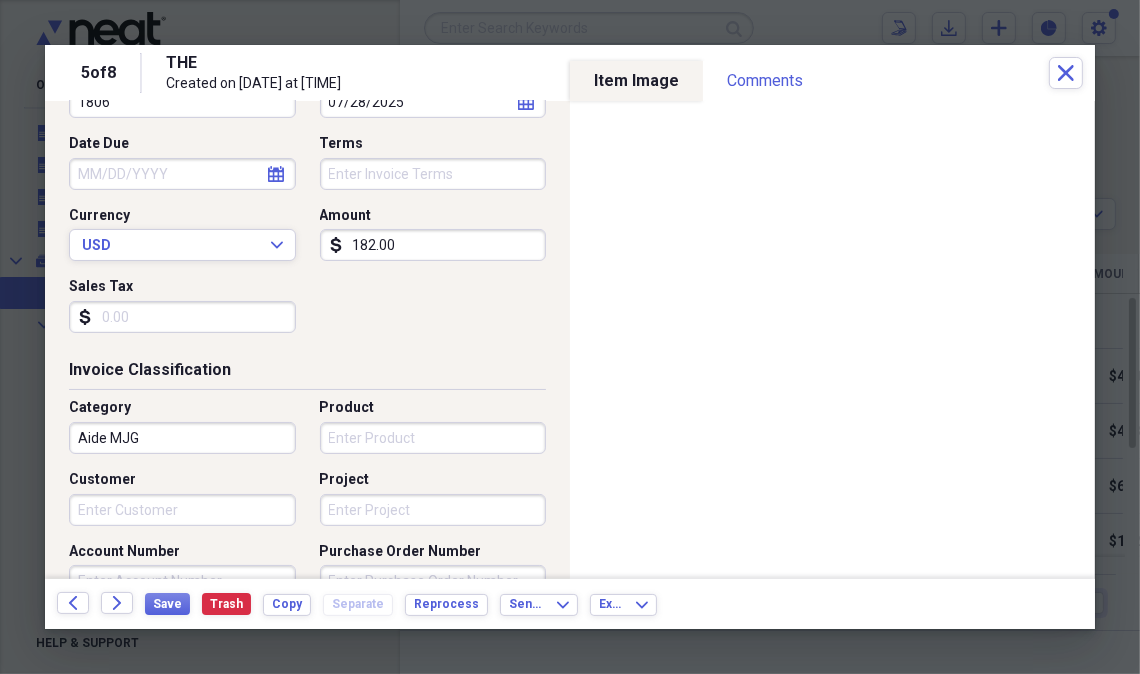 scroll, scrollTop: 257, scrollLeft: 0, axis: vertical 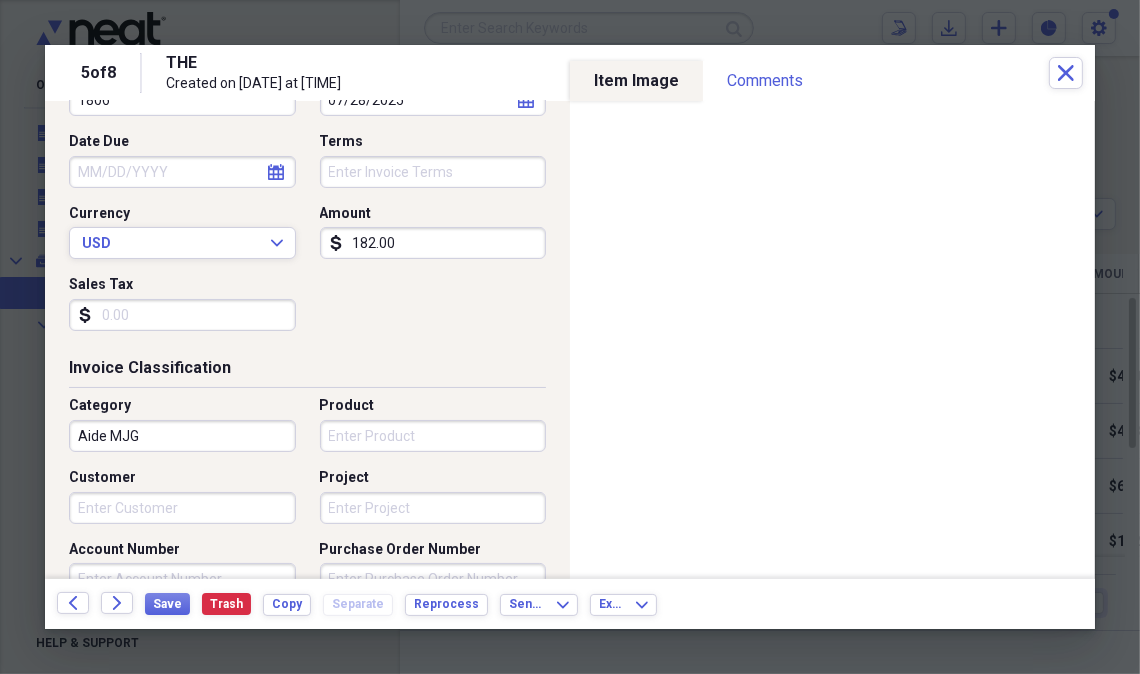 type on "1806" 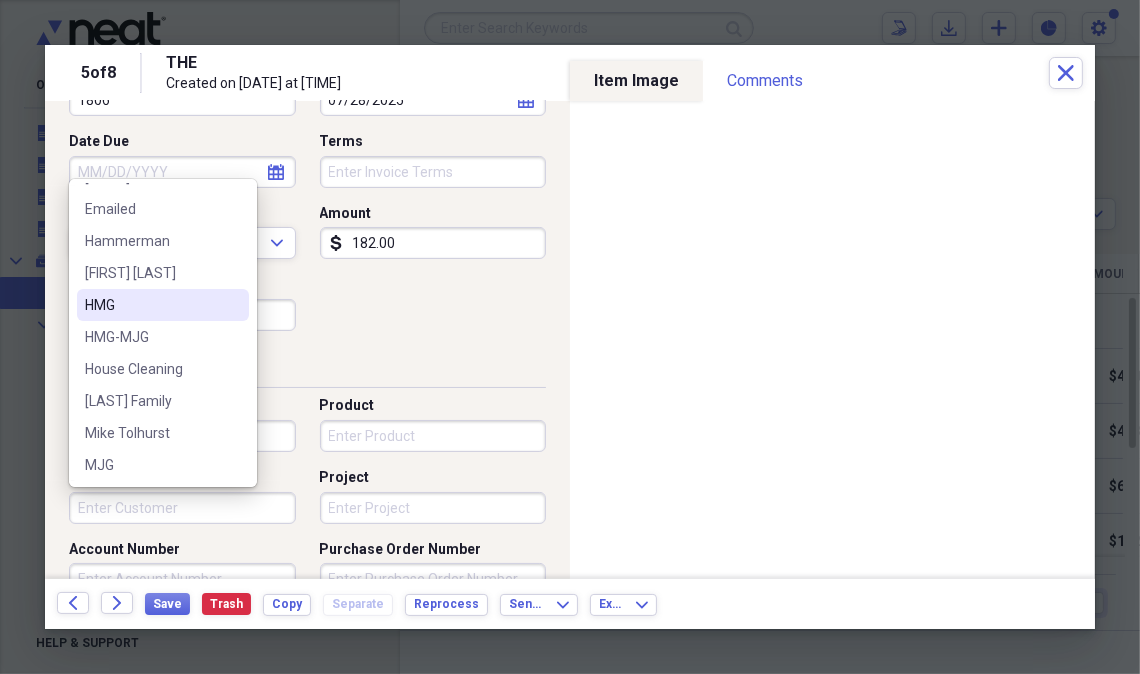 scroll, scrollTop: 155, scrollLeft: 0, axis: vertical 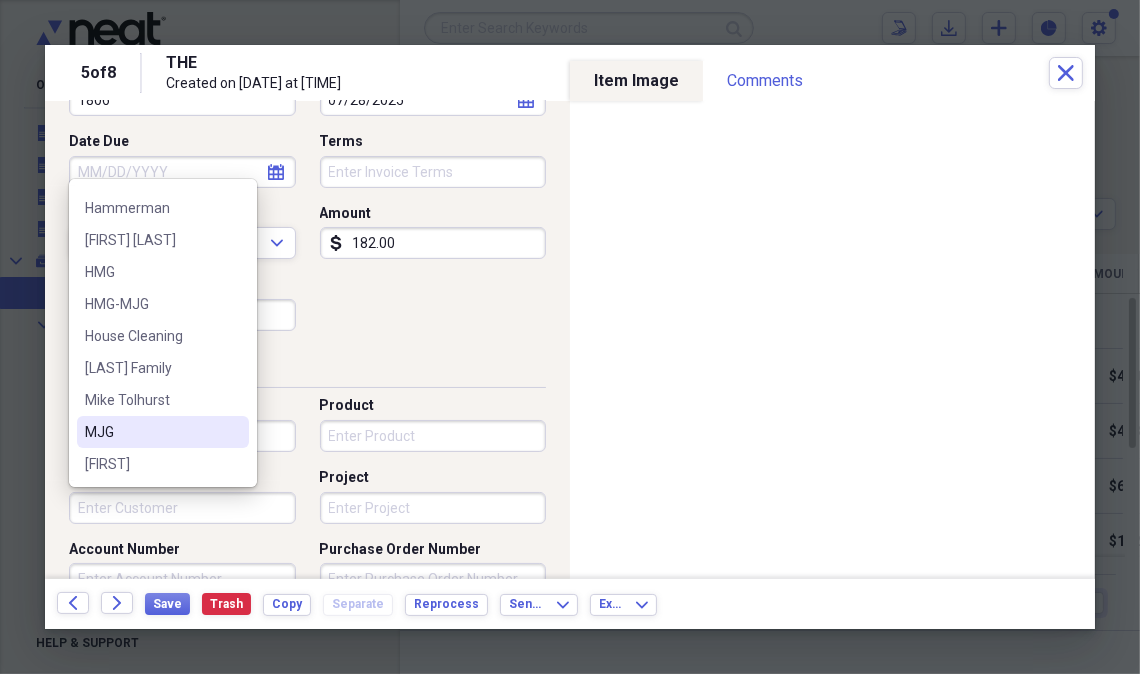 click on "MJG" at bounding box center (151, 432) 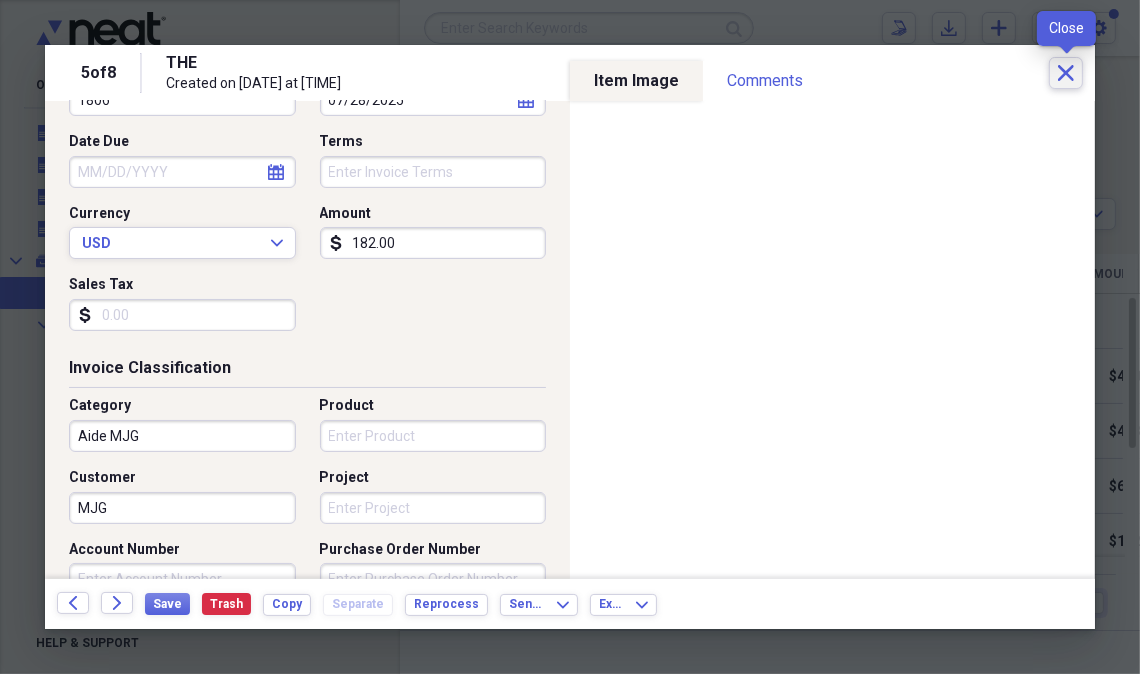 click on "Close" at bounding box center (1066, 73) 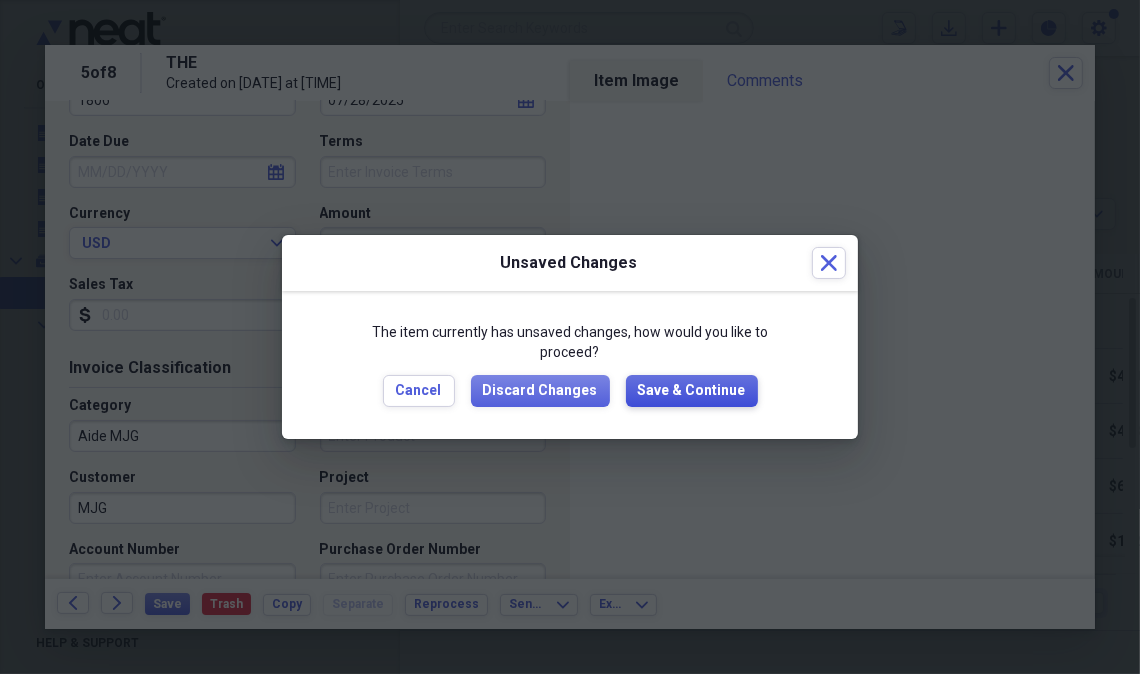click on "Save & Continue" at bounding box center [692, 391] 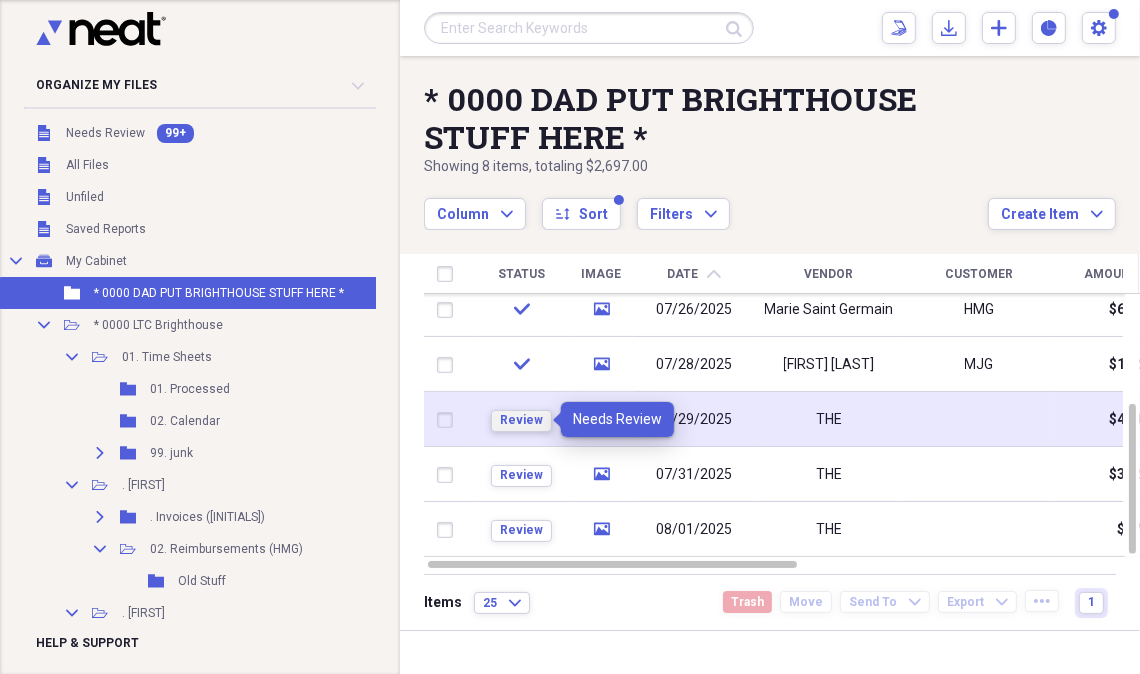 click on "Review" at bounding box center (521, 420) 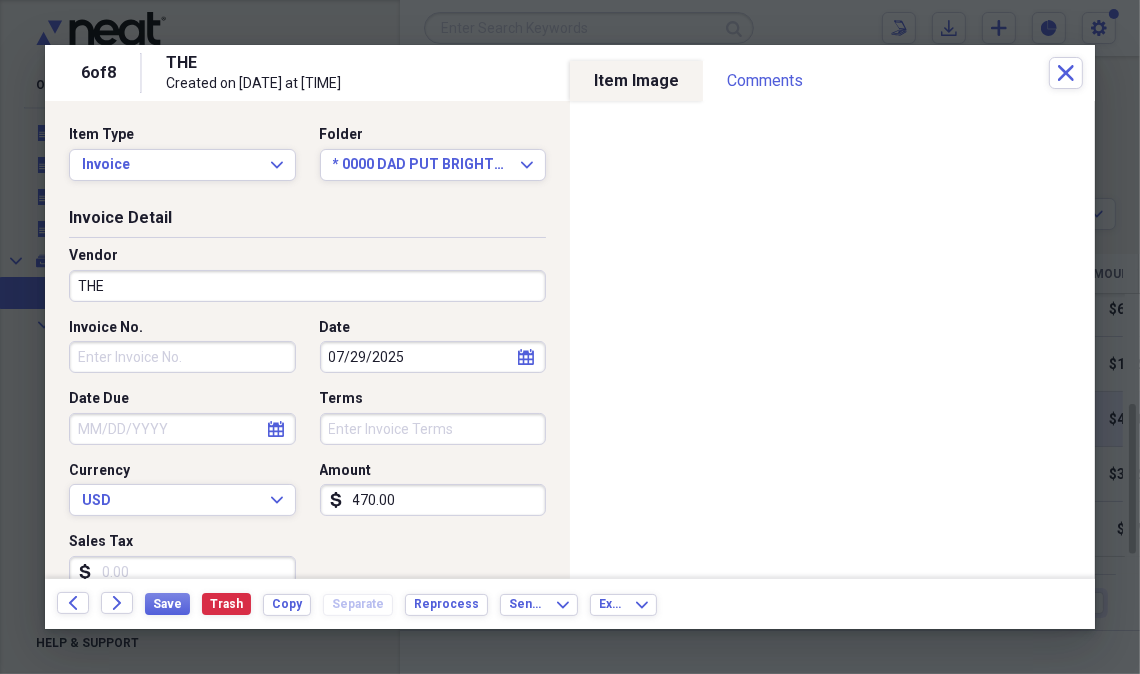 click on "THE" at bounding box center (307, 286) 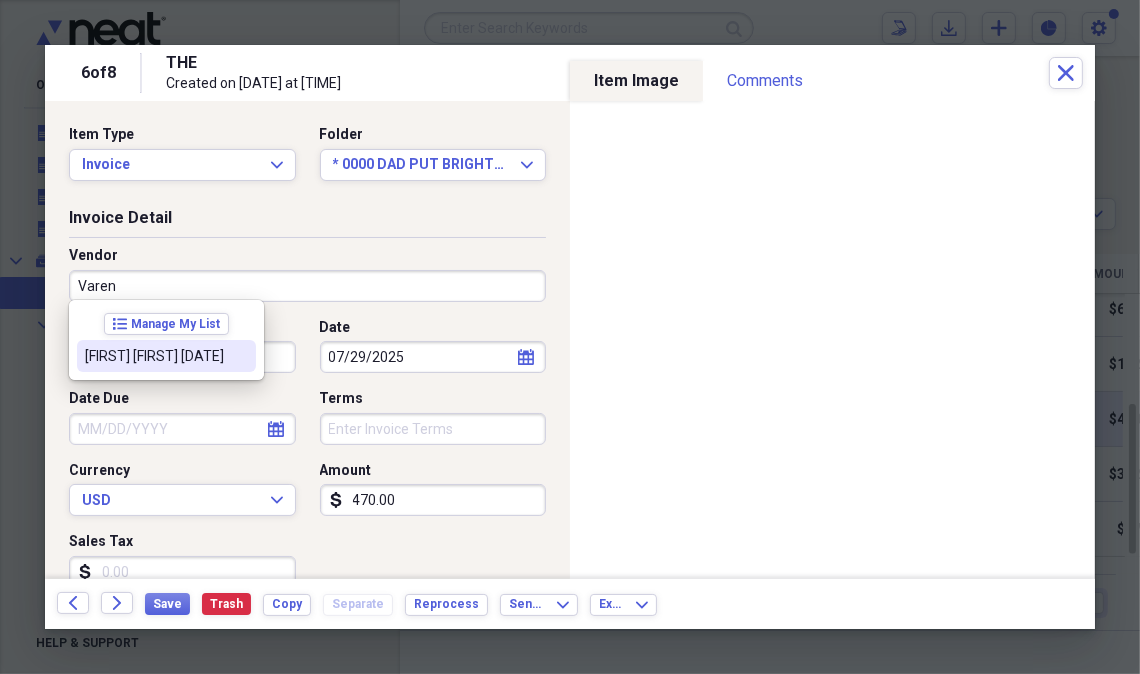 click on "[FIRST] [FIRST] [DATE]" at bounding box center (154, 356) 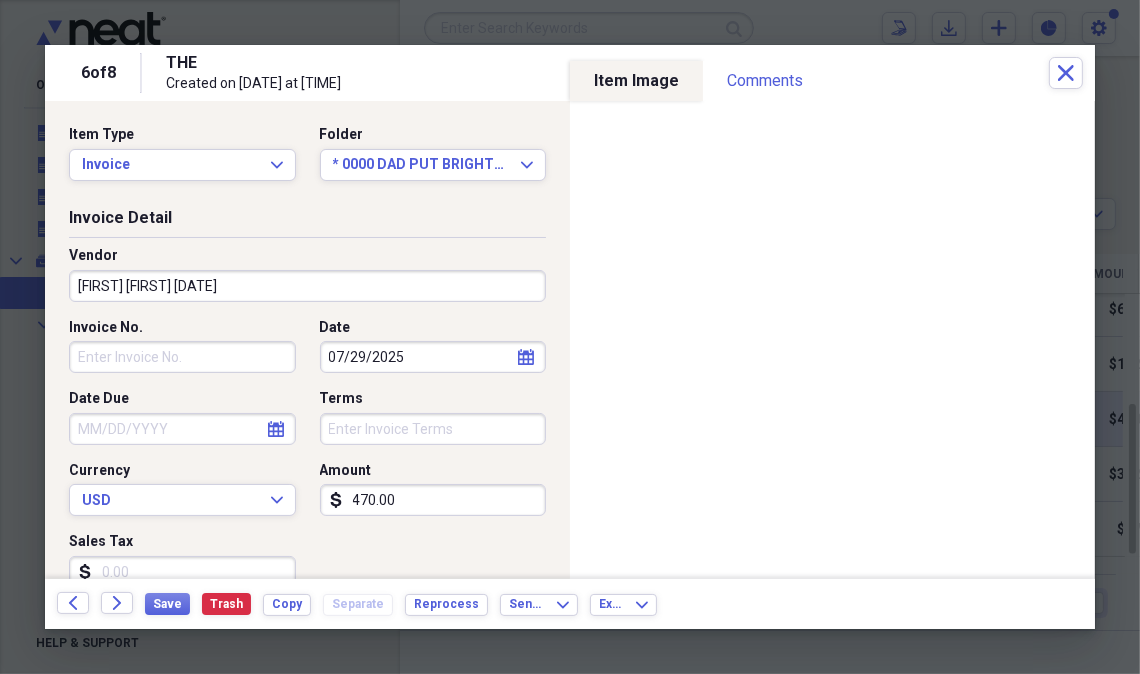 type on "Aide HMG" 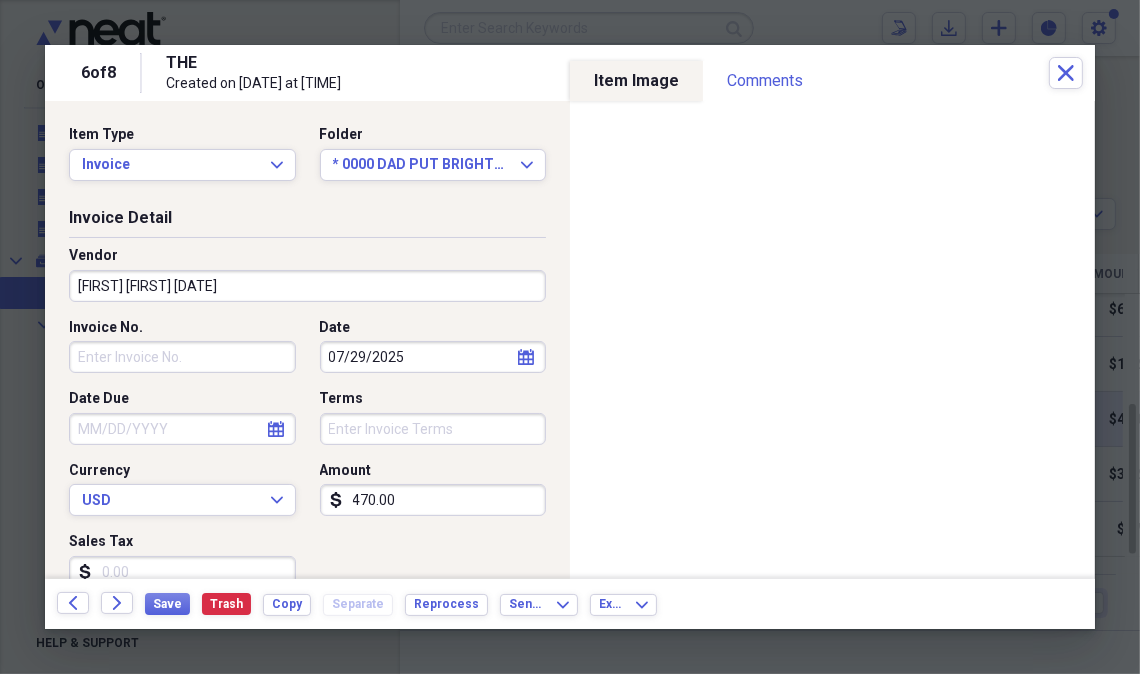 click on "Invoice No." at bounding box center [182, 357] 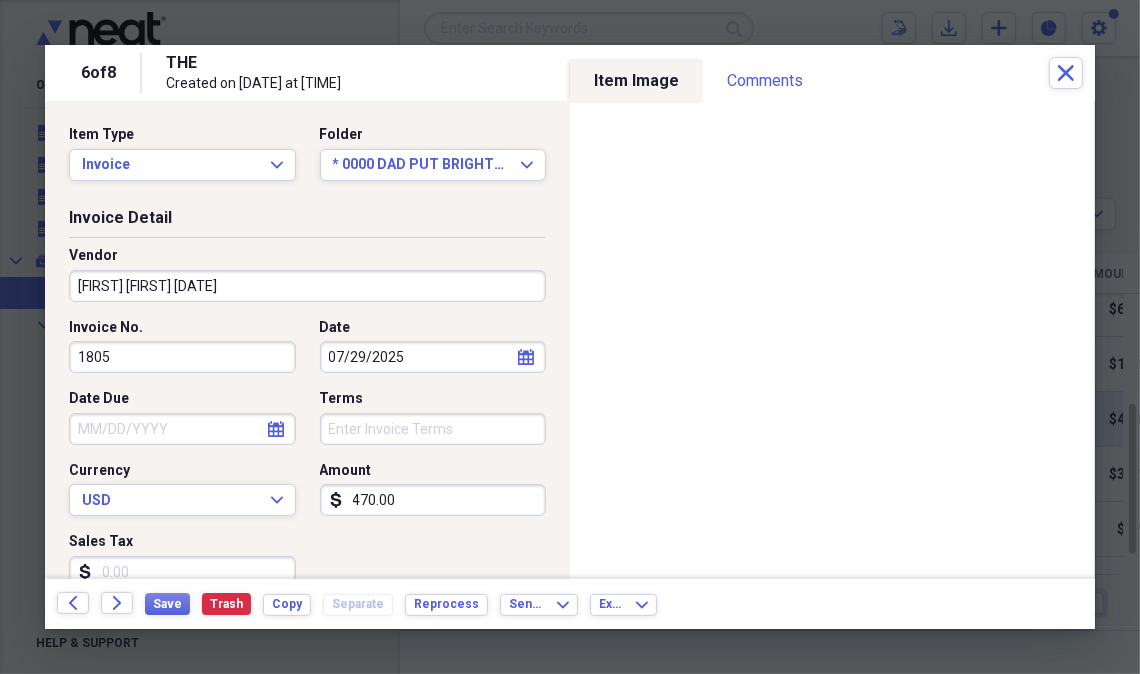 type on "1805" 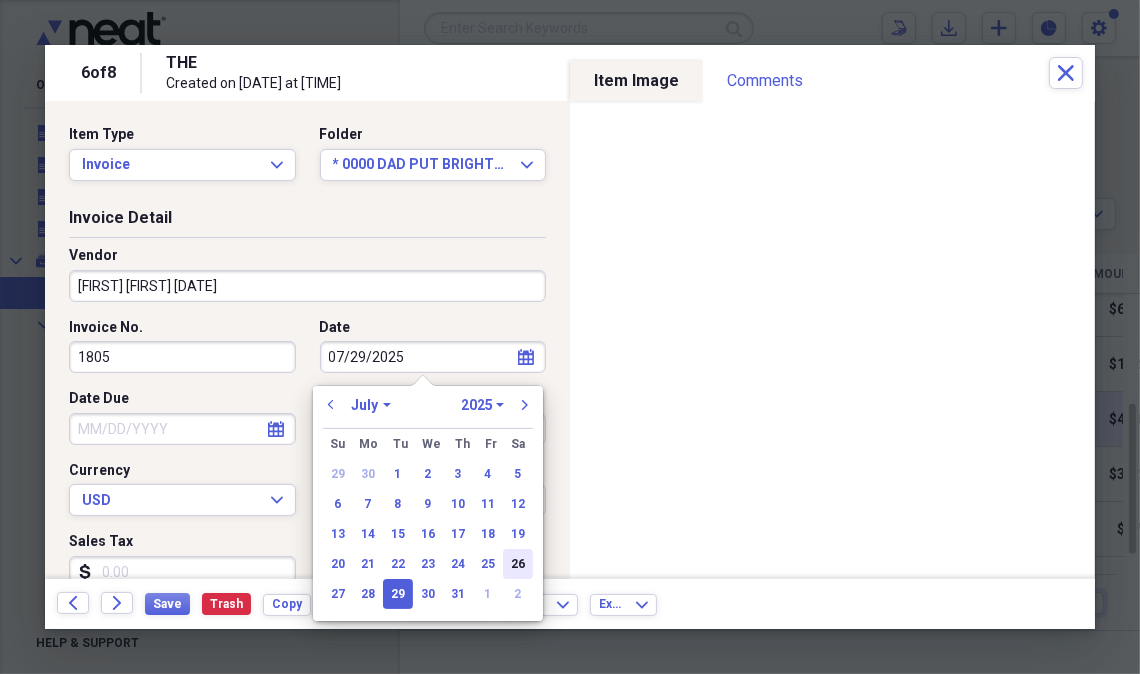 click on "26" at bounding box center [518, 564] 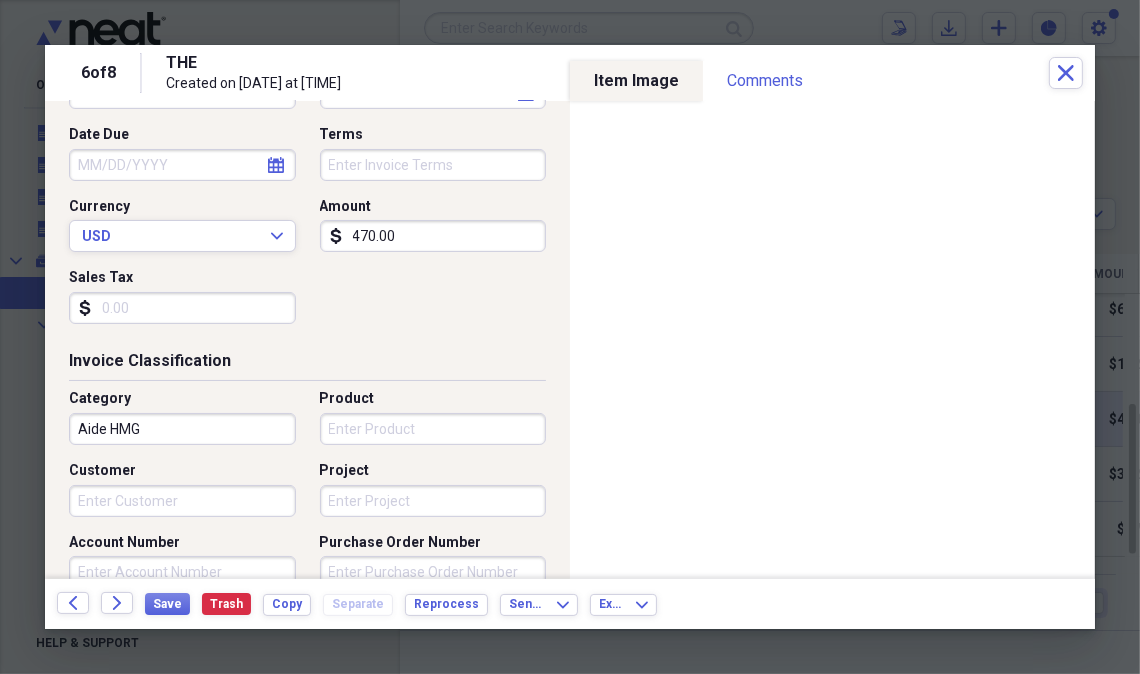 scroll, scrollTop: 262, scrollLeft: 0, axis: vertical 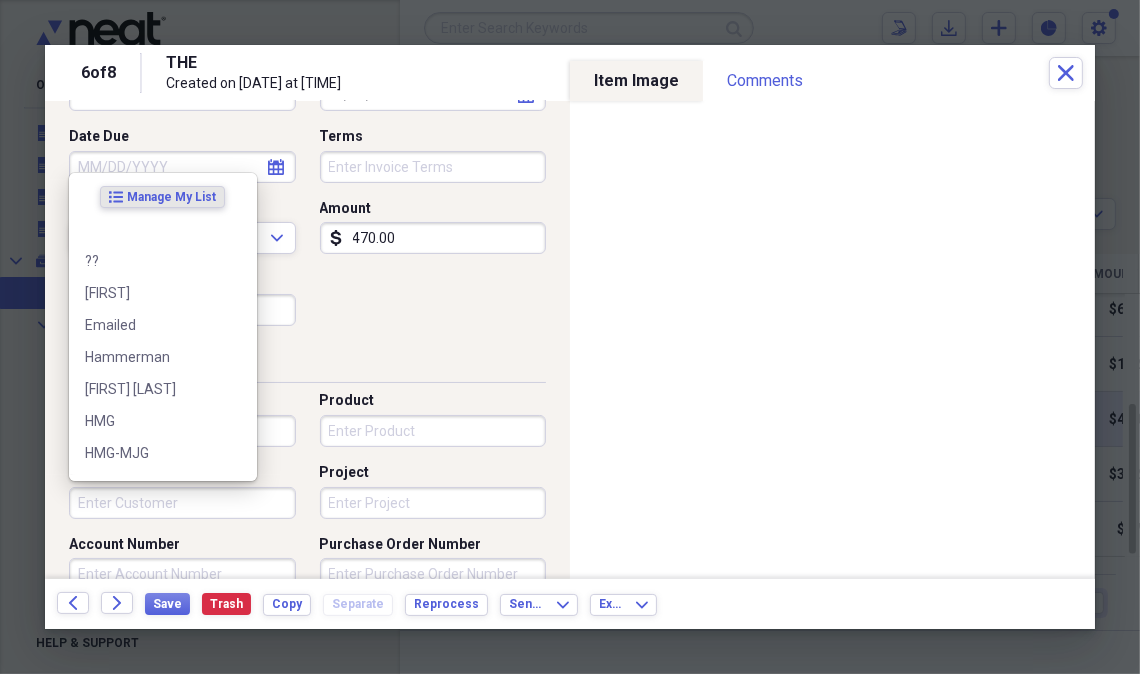 click on "Customer" at bounding box center [182, 503] 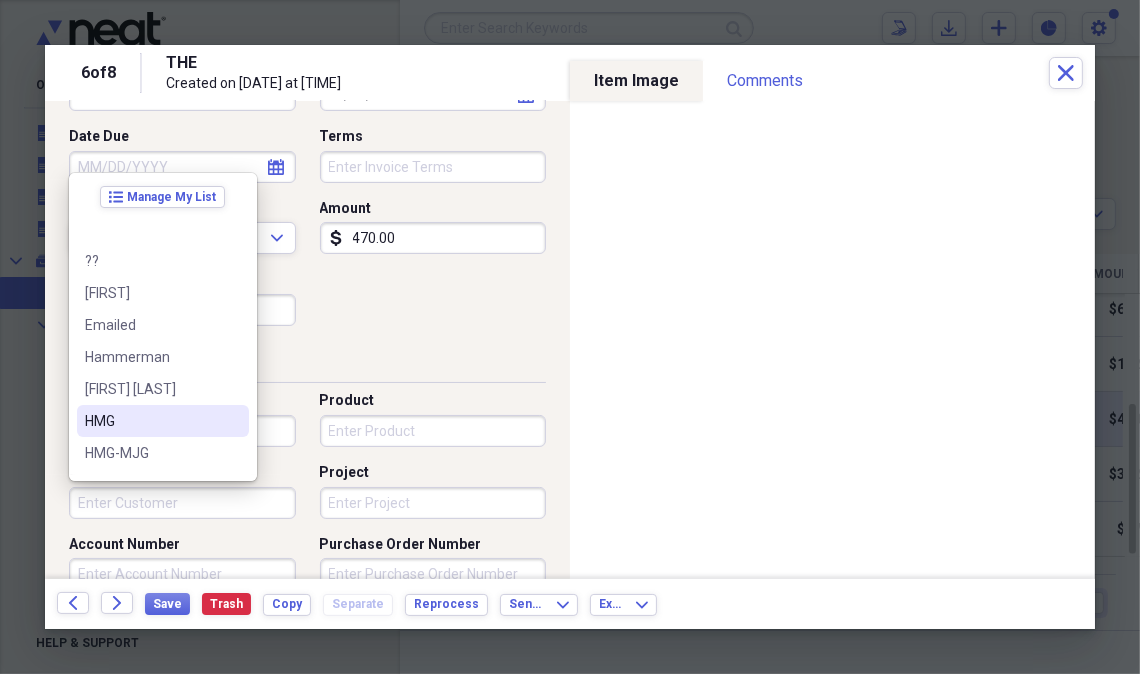 click on "HMG" at bounding box center (151, 421) 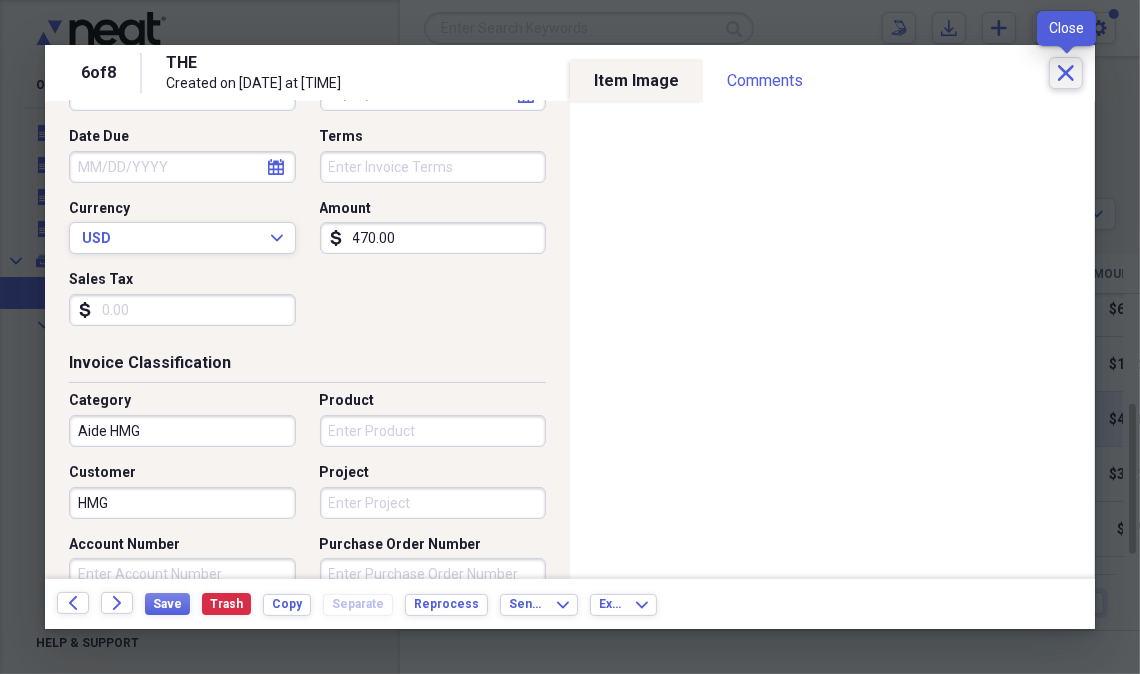click on "Close" 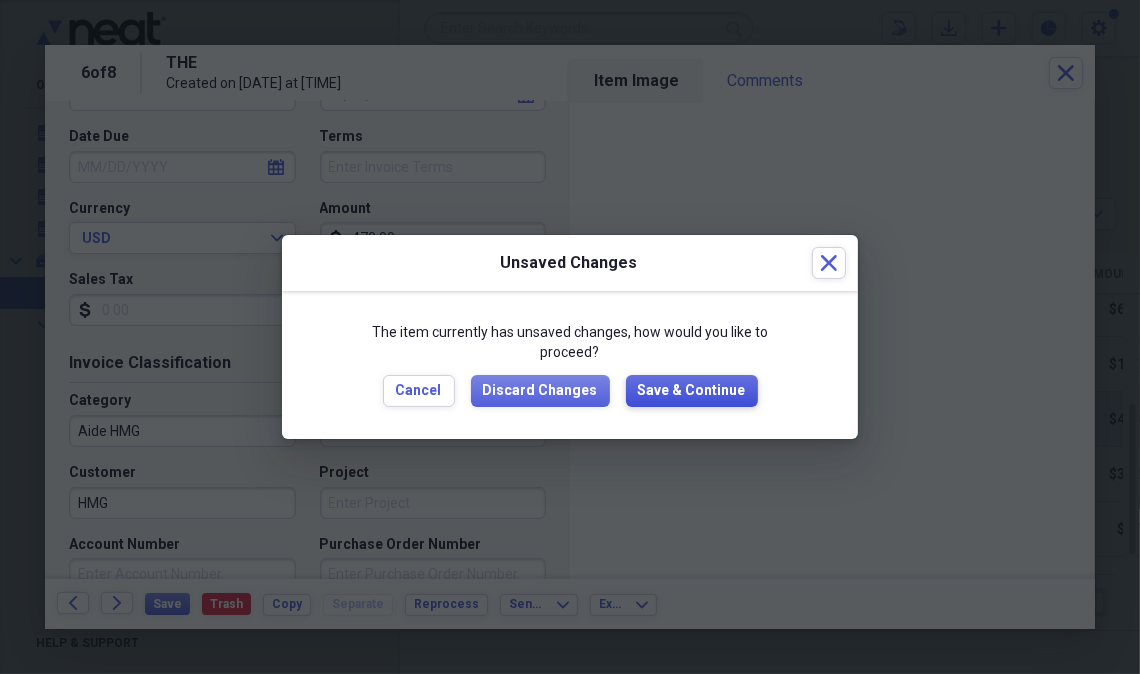 click on "Save & Continue" at bounding box center [692, 391] 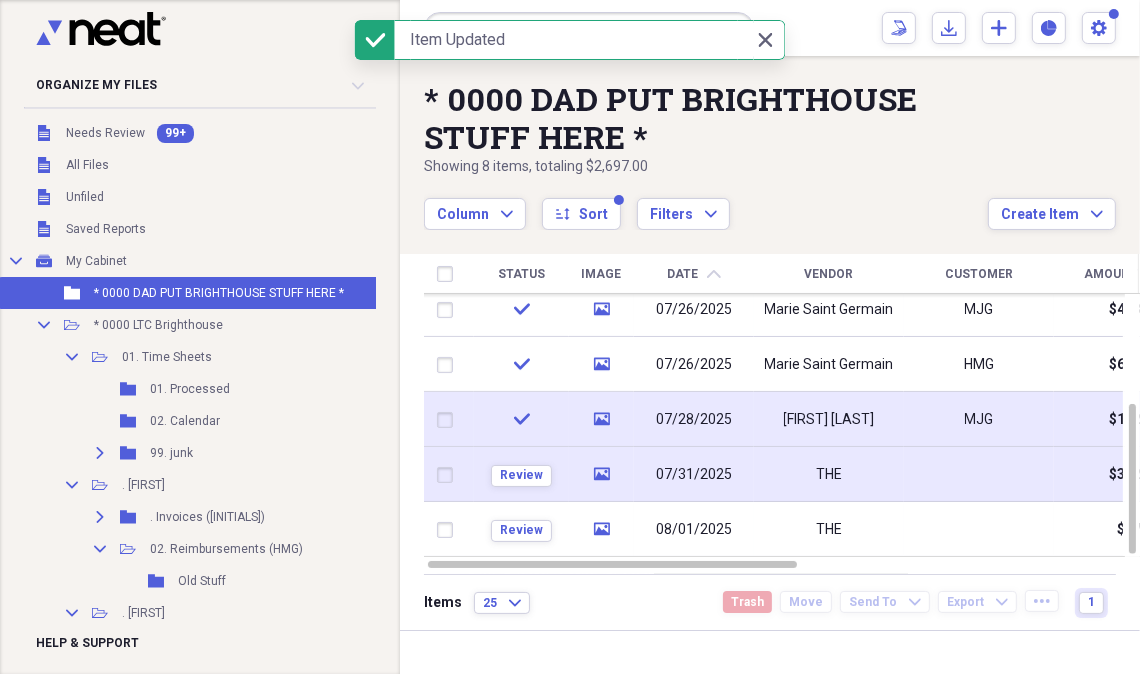 click on "07/31/2025" at bounding box center (694, 475) 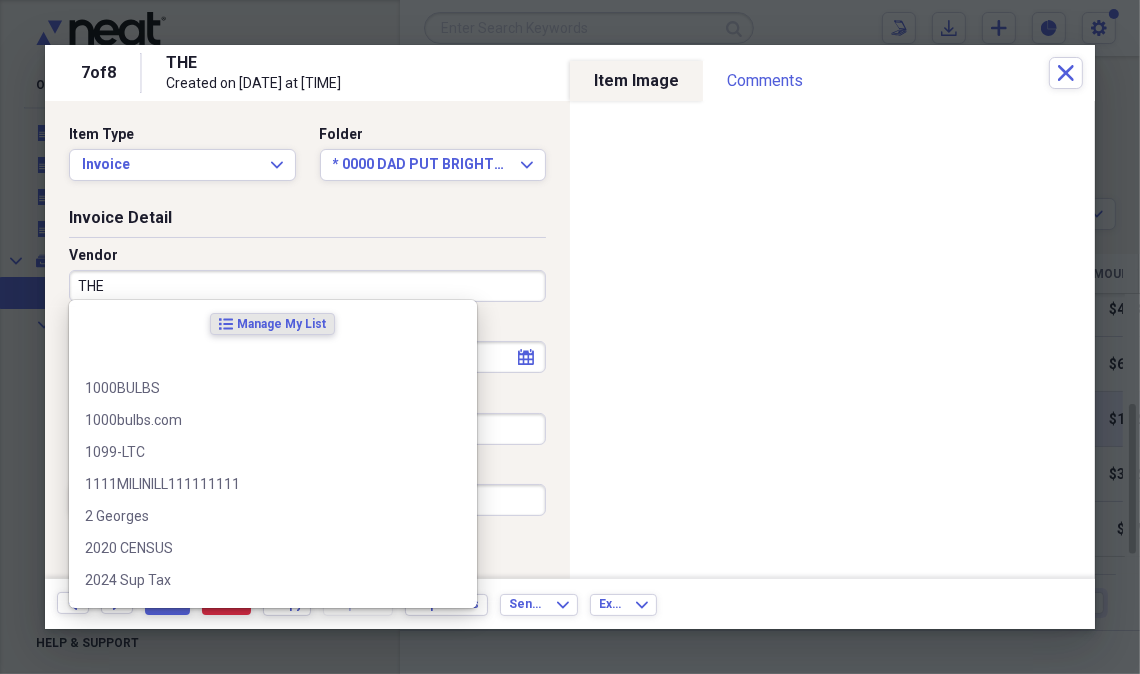 click on "THE" at bounding box center (307, 286) 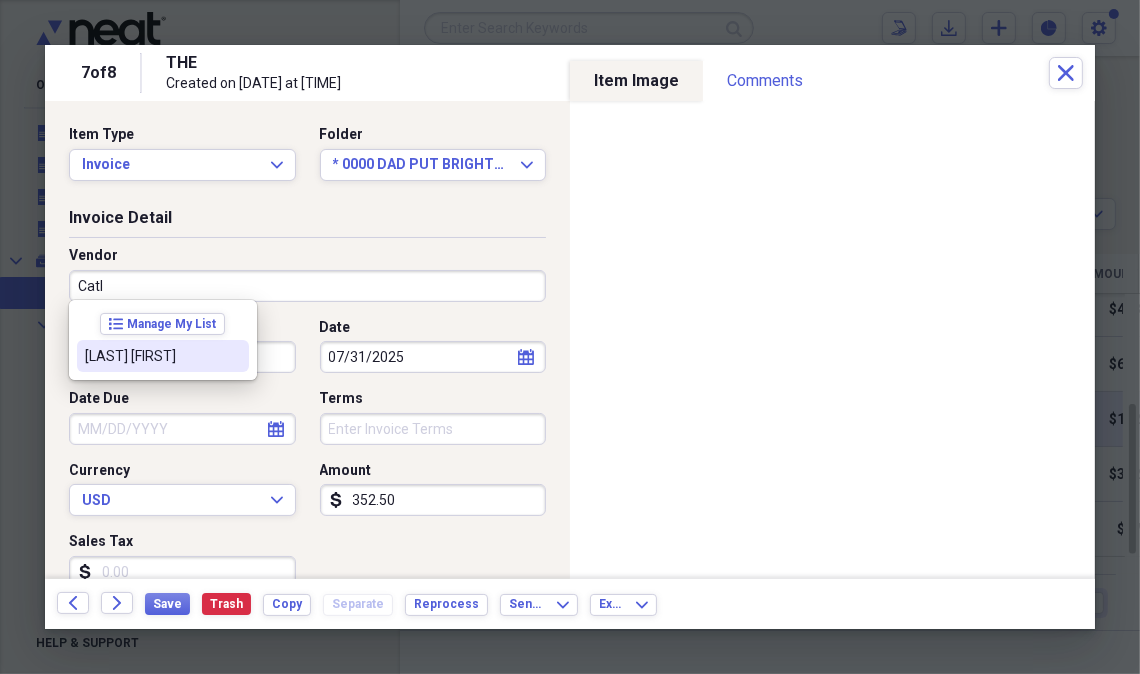 click on "[LAST] [FIRST]" at bounding box center (151, 356) 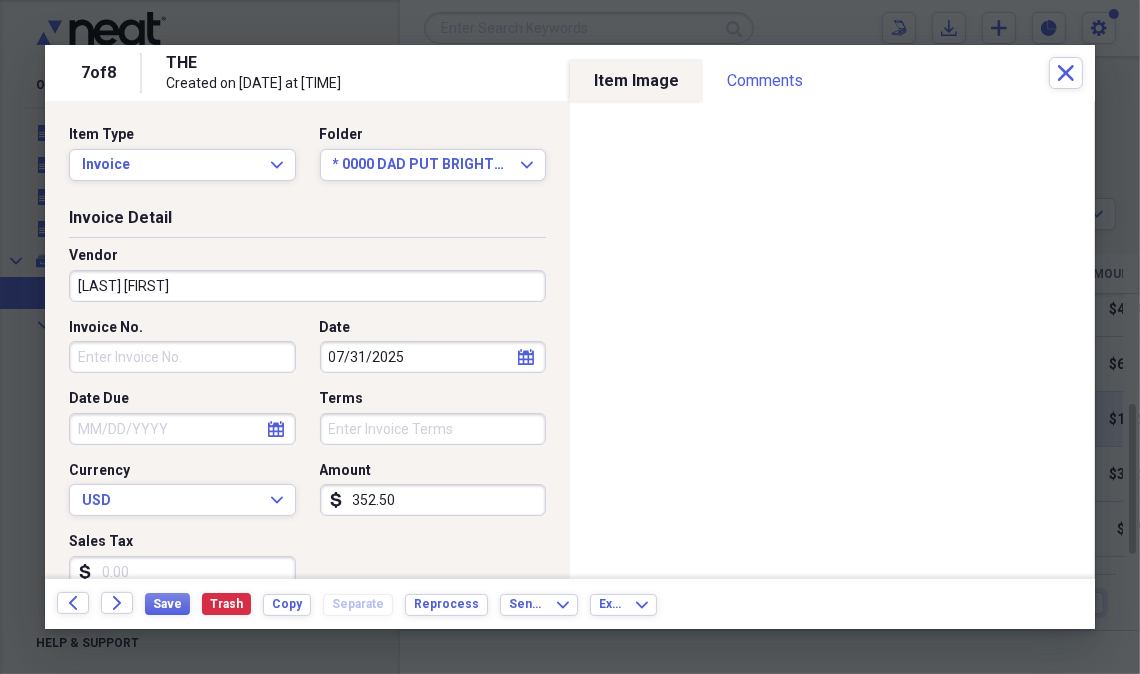type on "Brighthouse Invoice For Independent Care Providers" 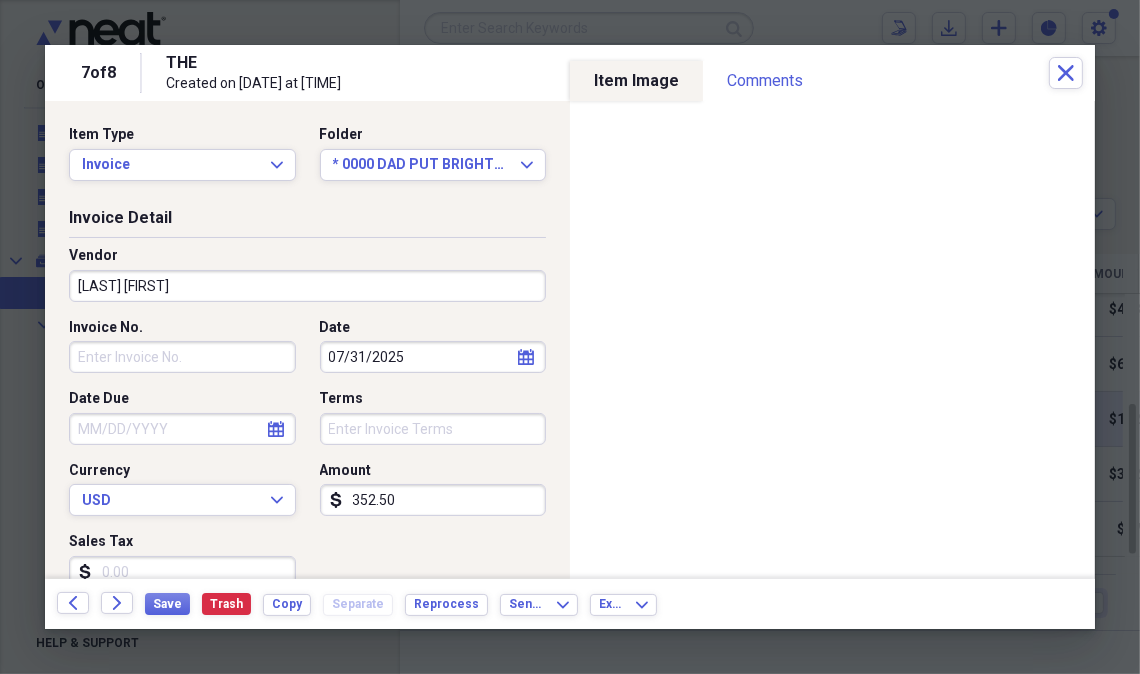 click on "Invoice No." at bounding box center [182, 357] 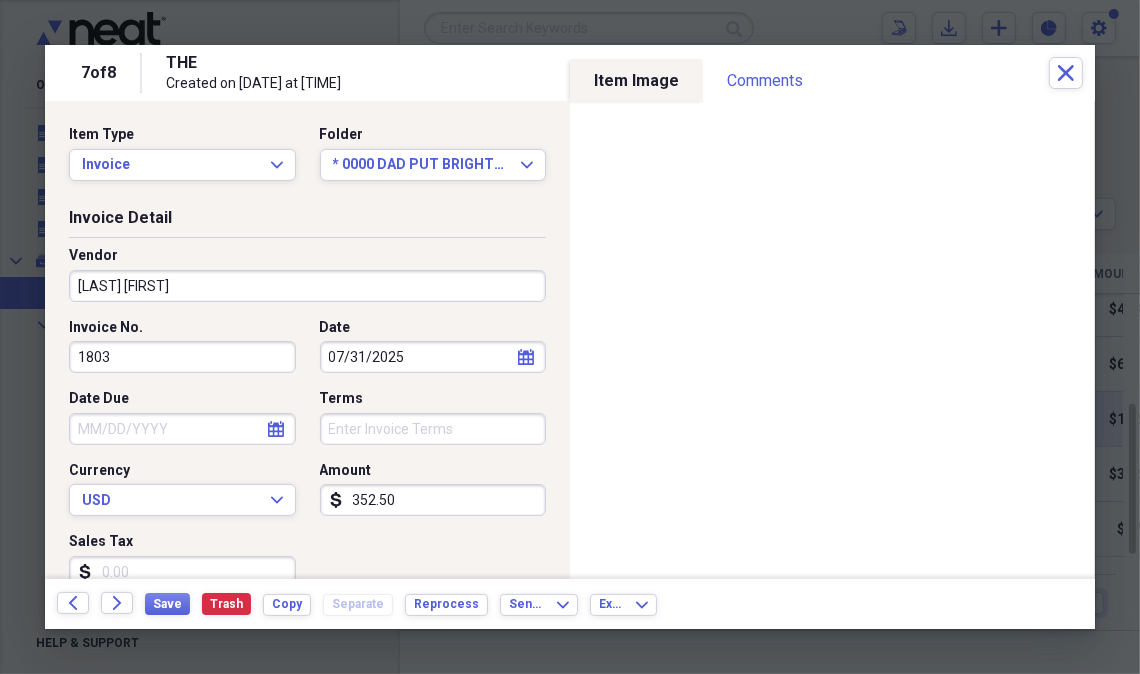 type on "1803" 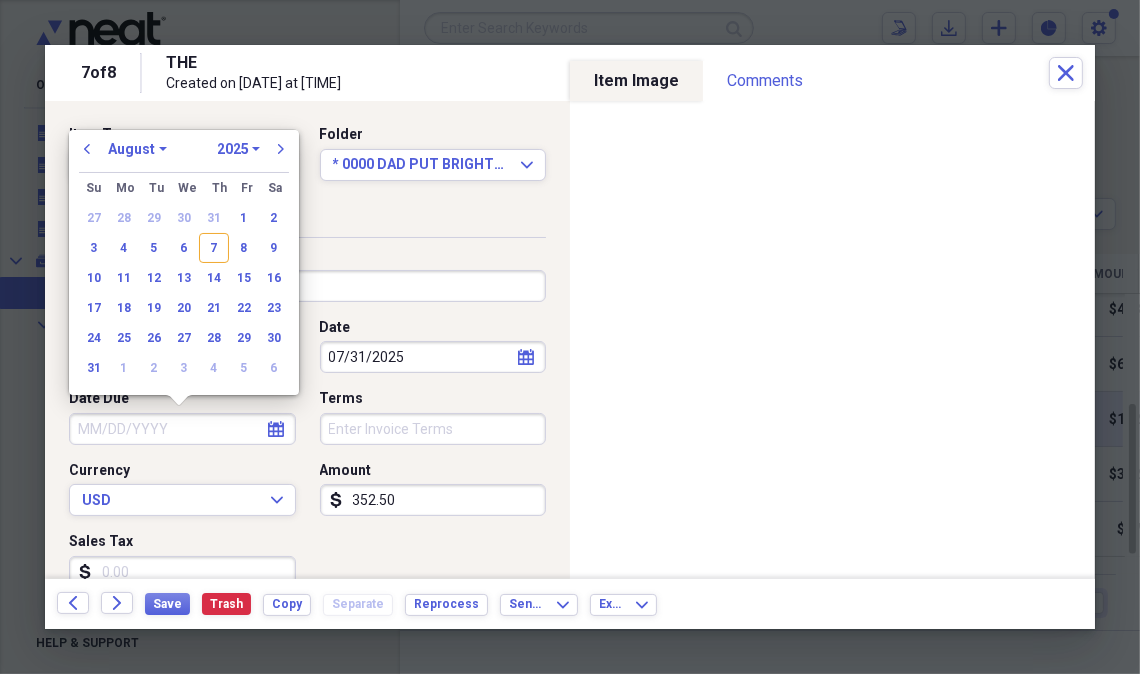 click on "Date Due" at bounding box center [182, 429] 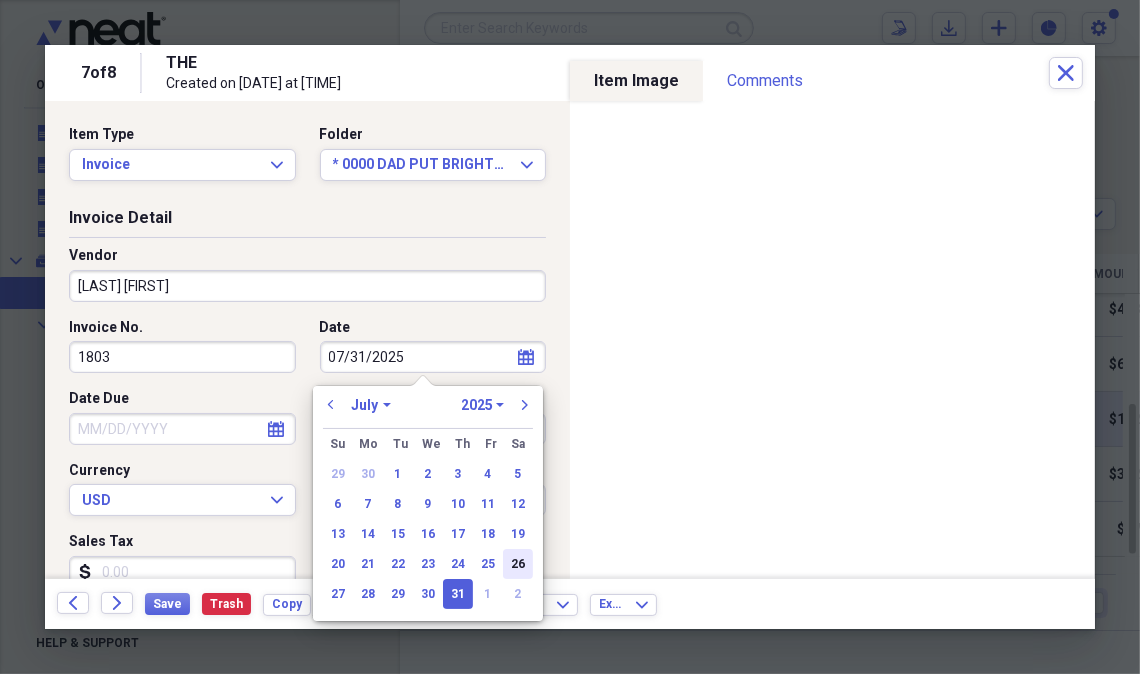 click on "26" at bounding box center [518, 564] 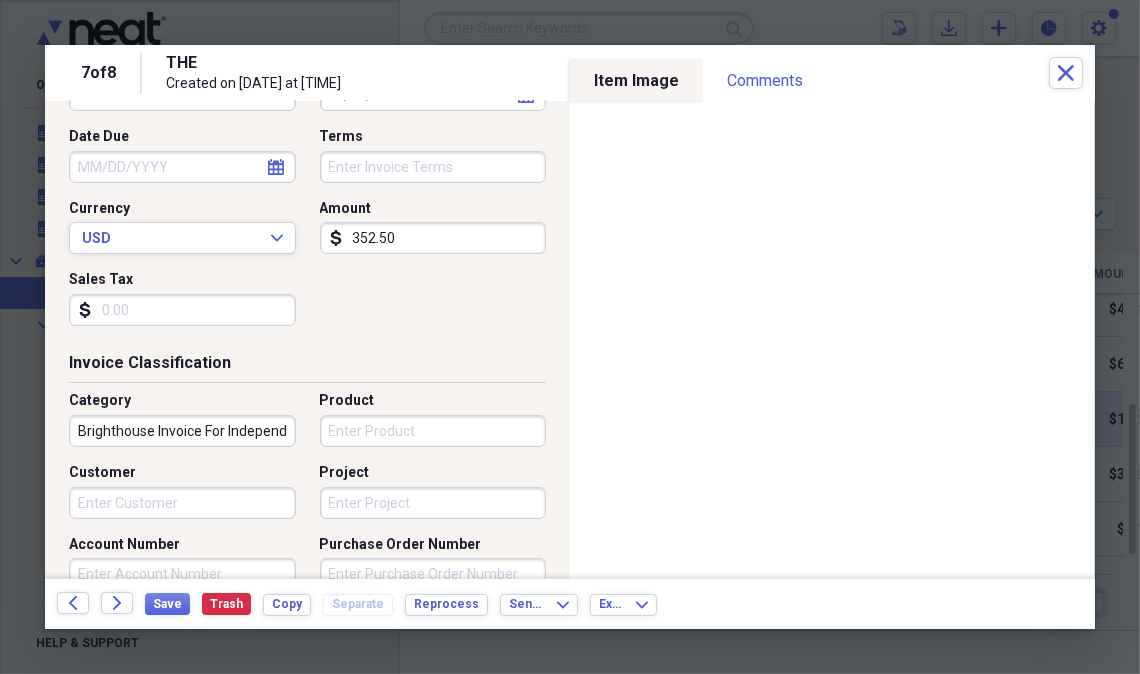 scroll, scrollTop: 279, scrollLeft: 0, axis: vertical 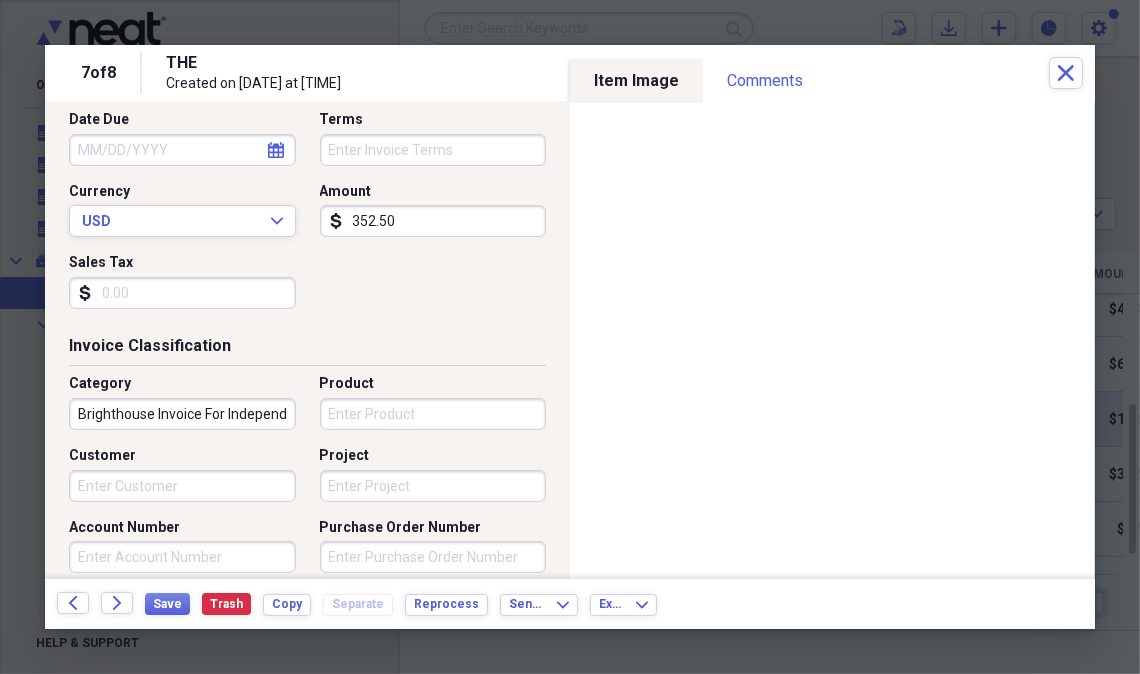 click on "Customer" at bounding box center [182, 486] 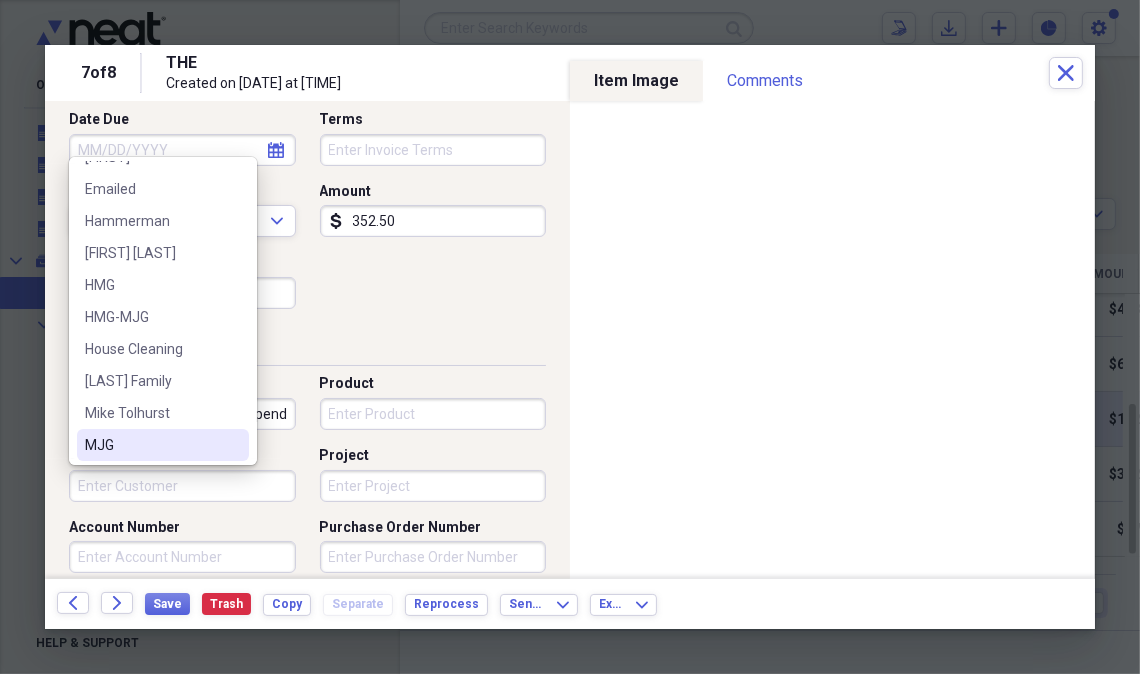 scroll, scrollTop: 155, scrollLeft: 0, axis: vertical 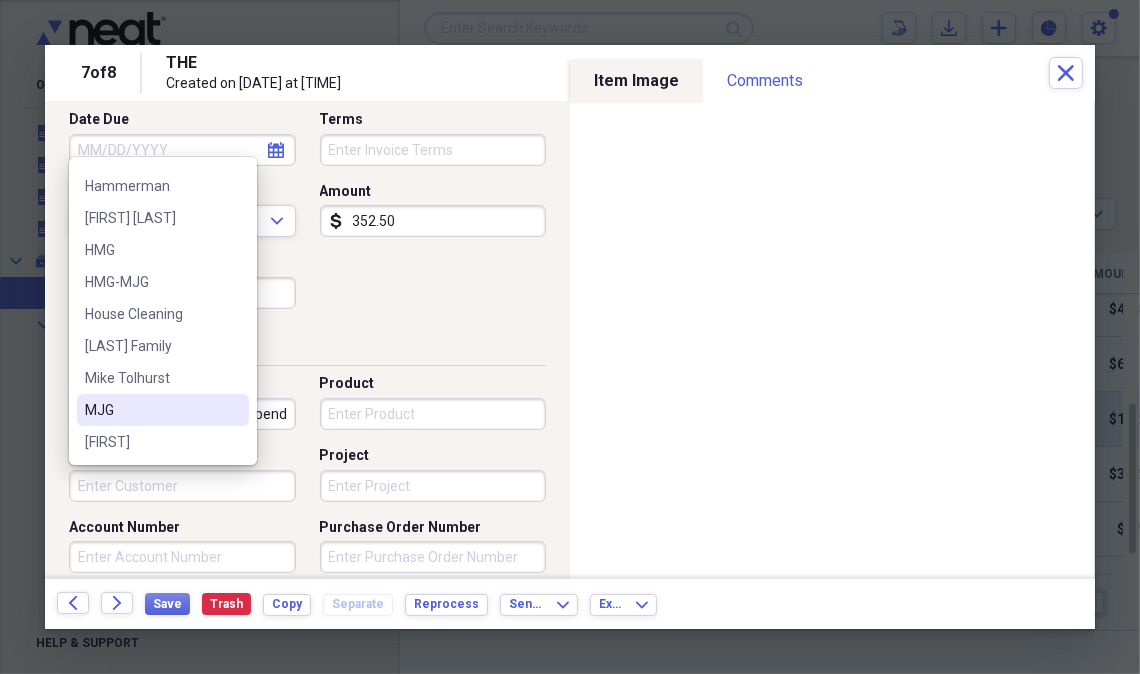 click on "MJG" at bounding box center (151, 410) 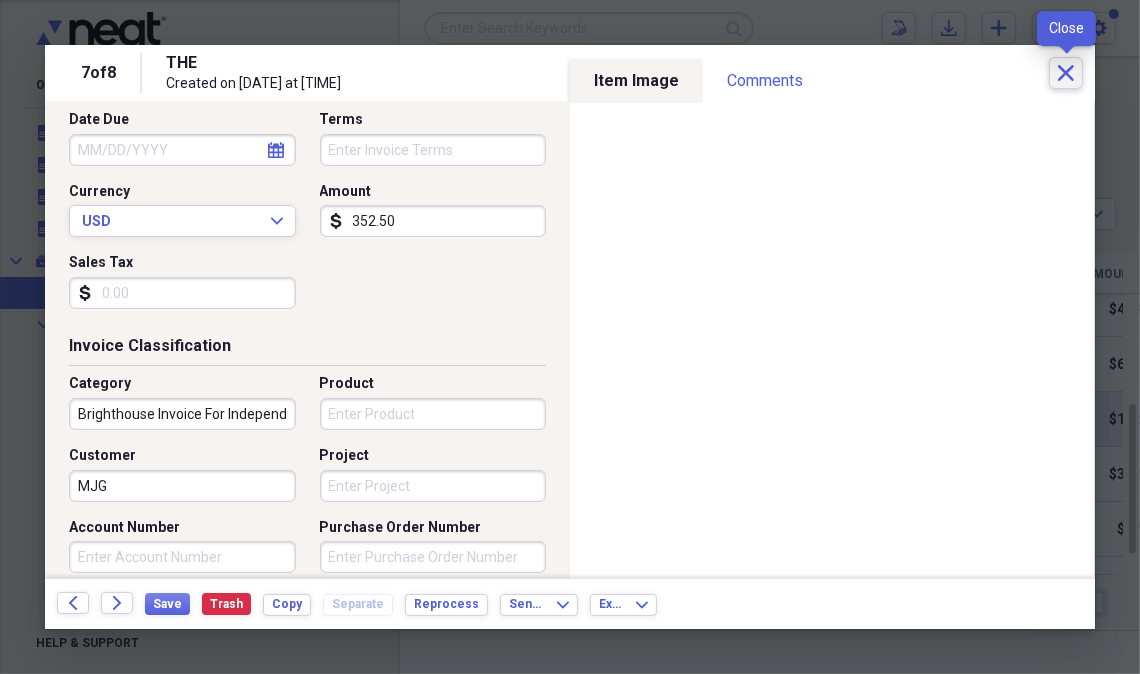 click 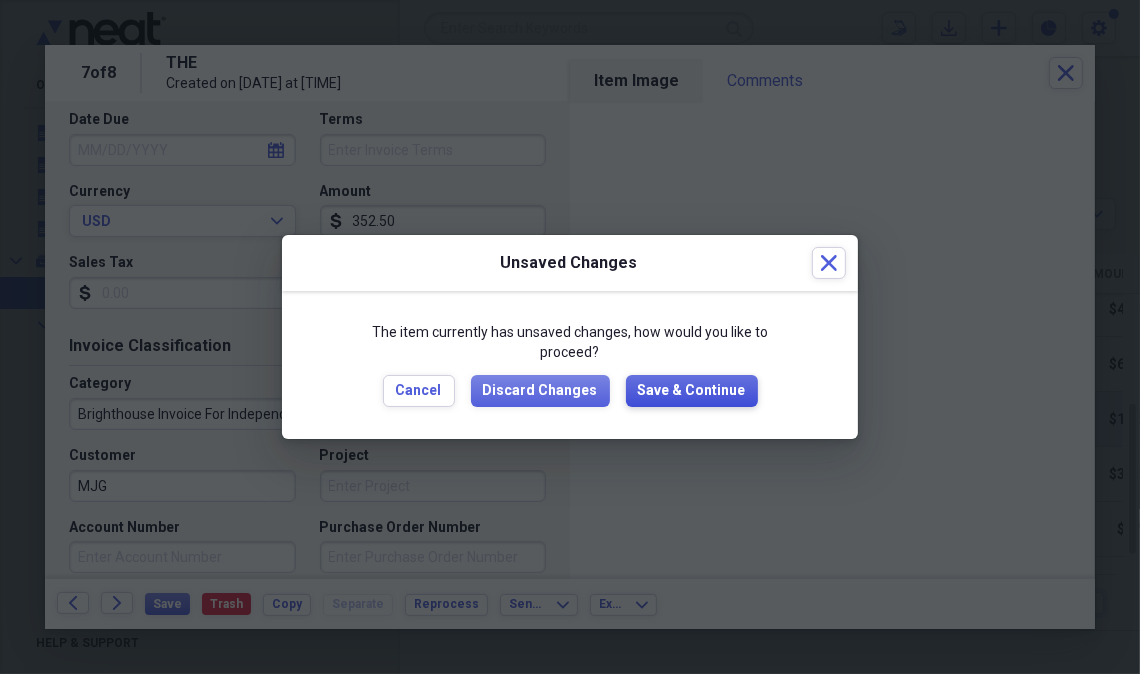 click on "Save & Continue" at bounding box center (692, 391) 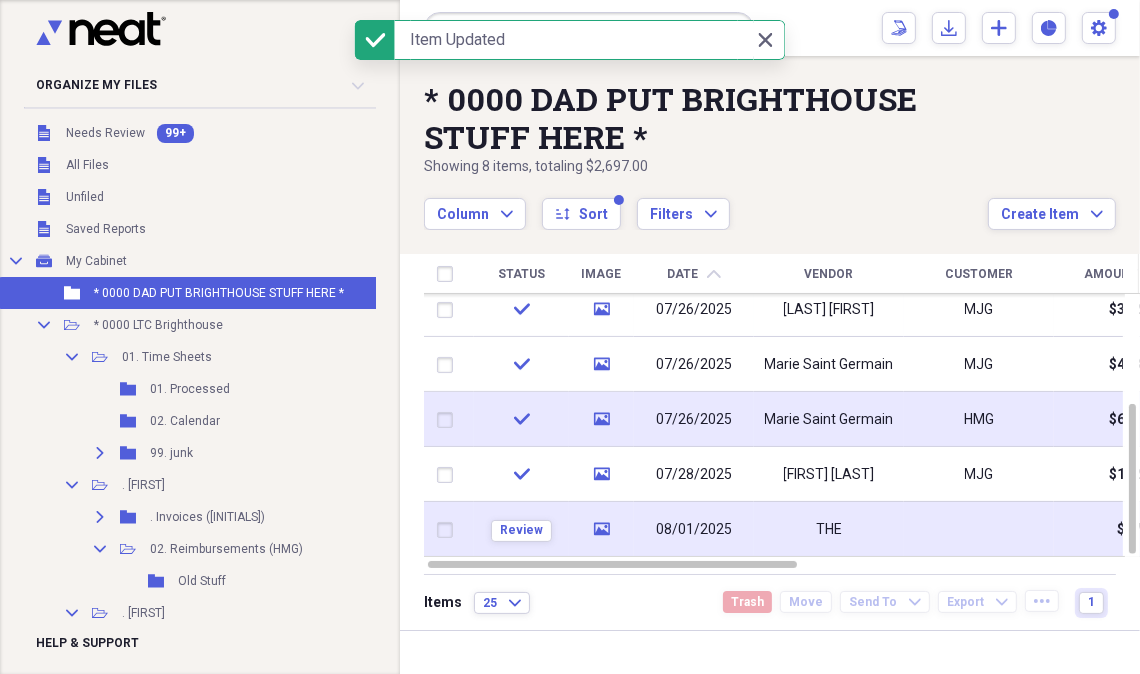 click on "08/01/2025" at bounding box center [694, 529] 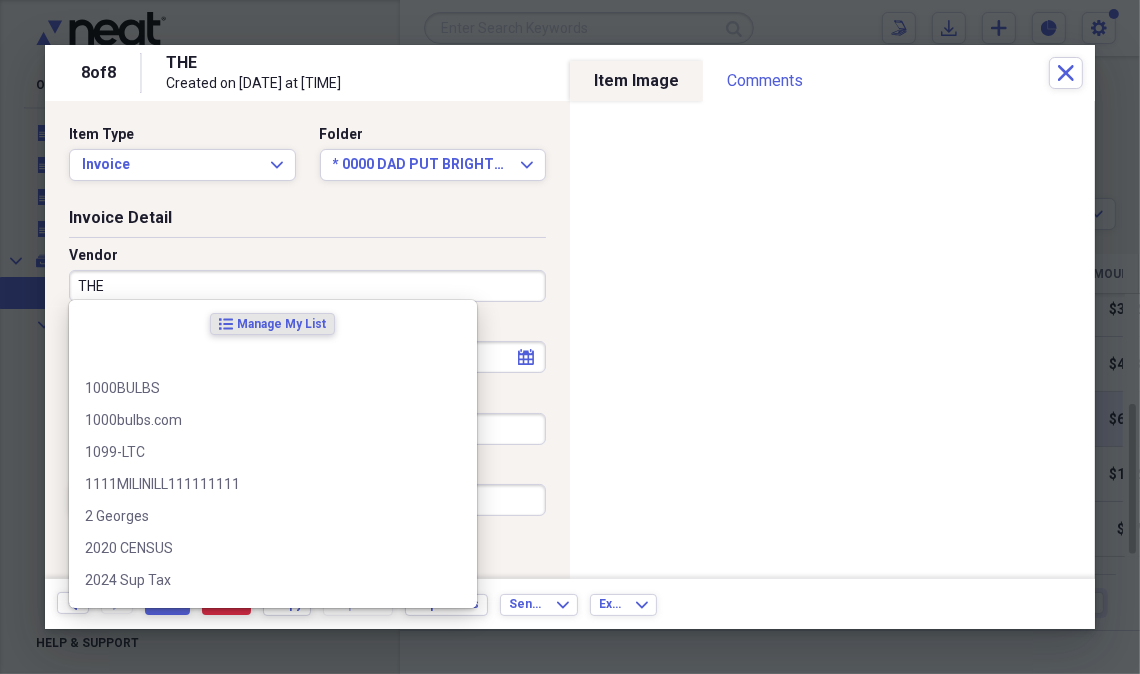 click on "THE" at bounding box center (307, 286) 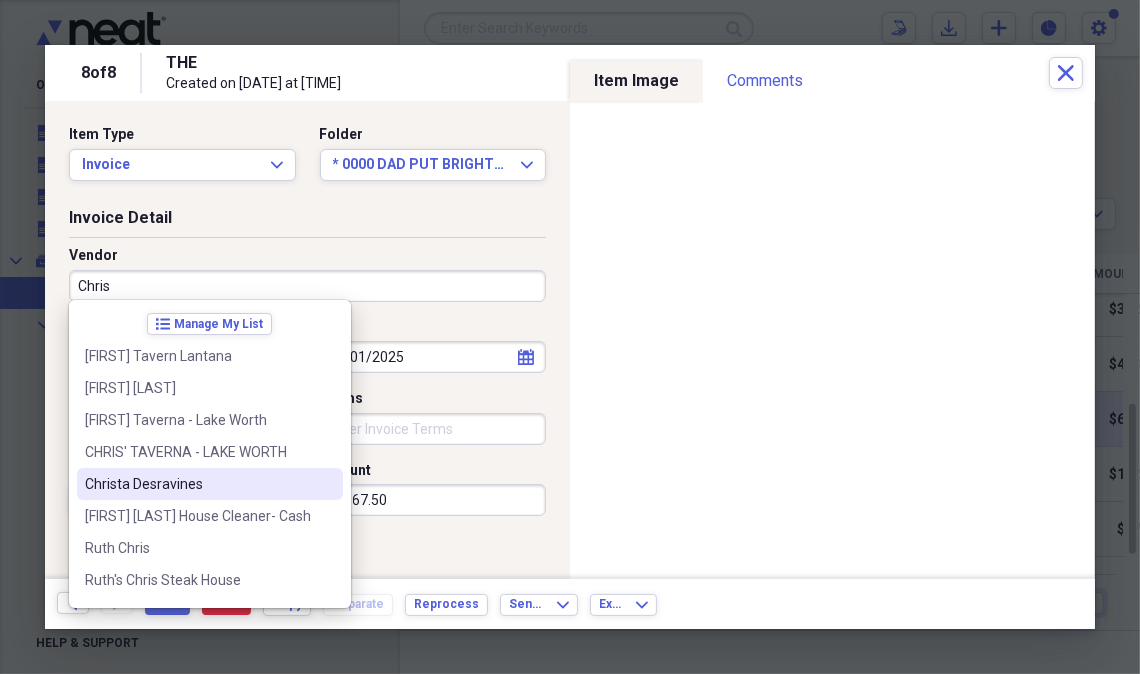 click on "Christa Desravines" at bounding box center [198, 484] 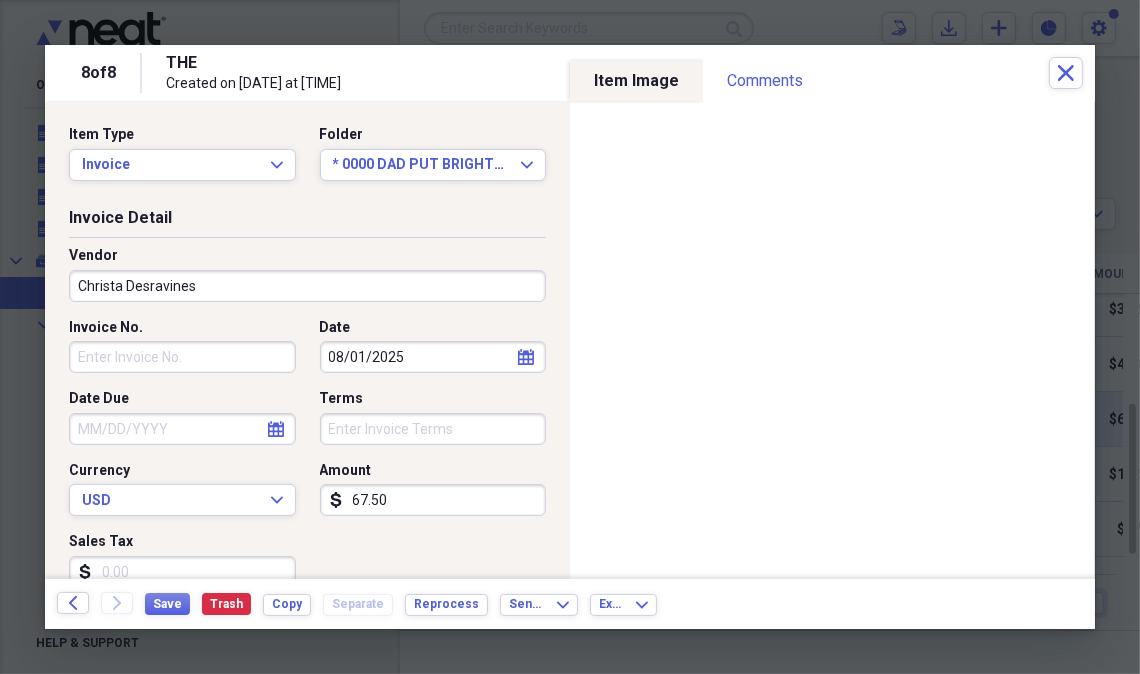 type on "Brighthouse Invoice For Independent Care Providers" 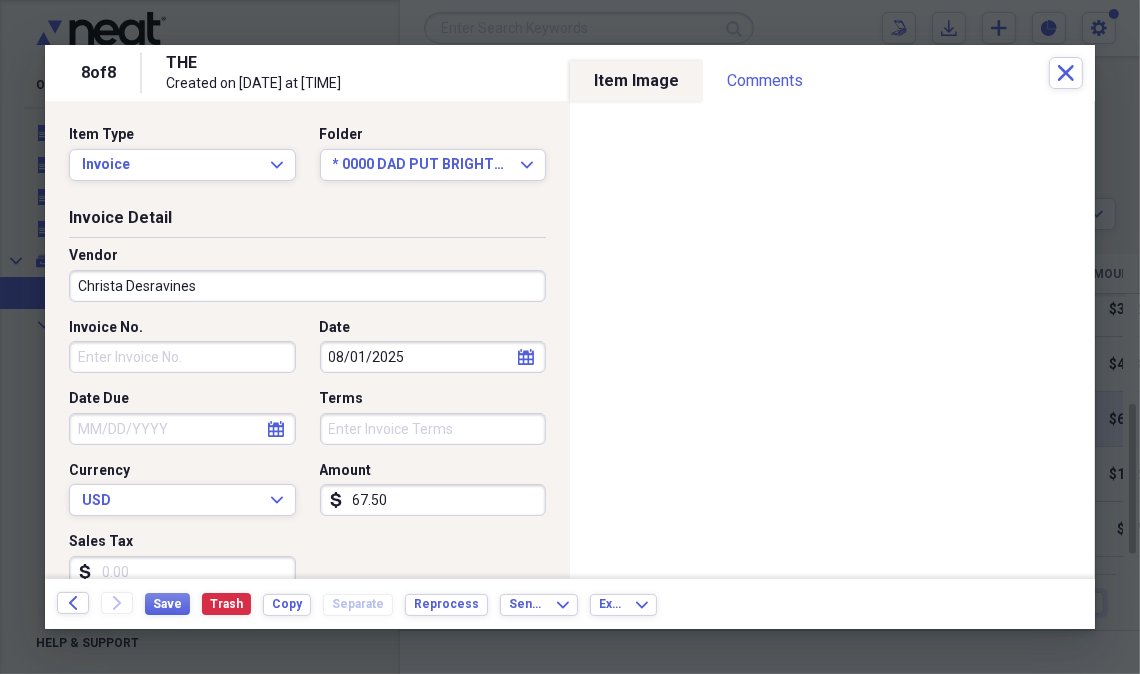 click on "Invoice No." at bounding box center (182, 357) 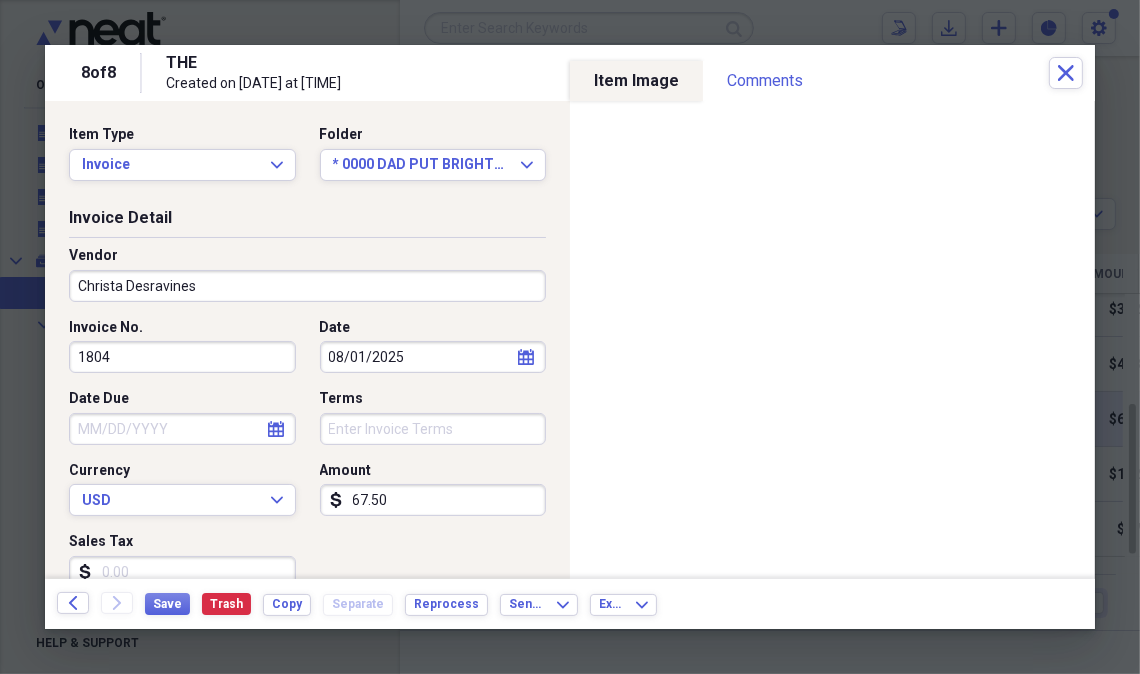 type on "1804" 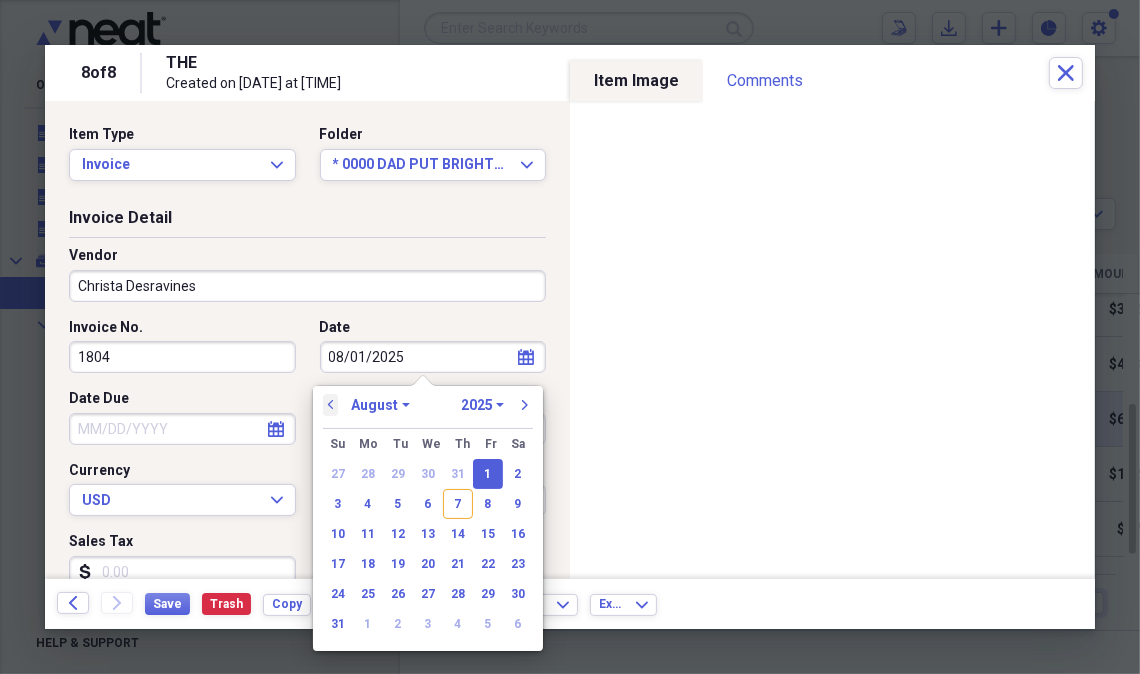 click on "previous" at bounding box center [331, 405] 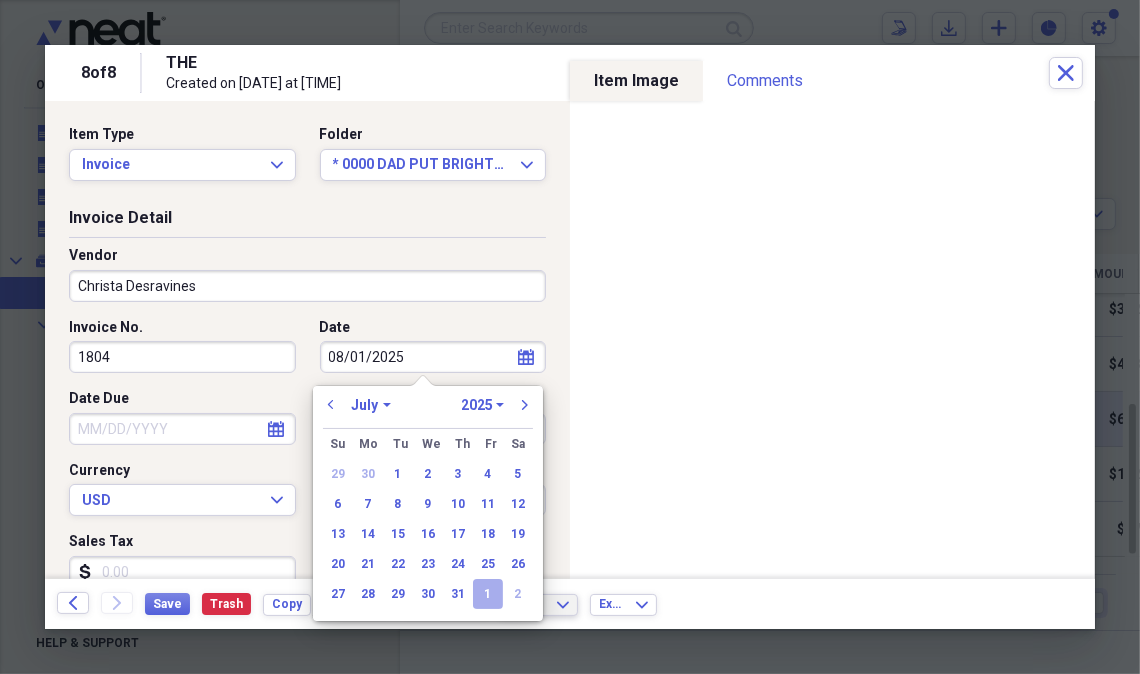 click on "2" at bounding box center (518, 594) 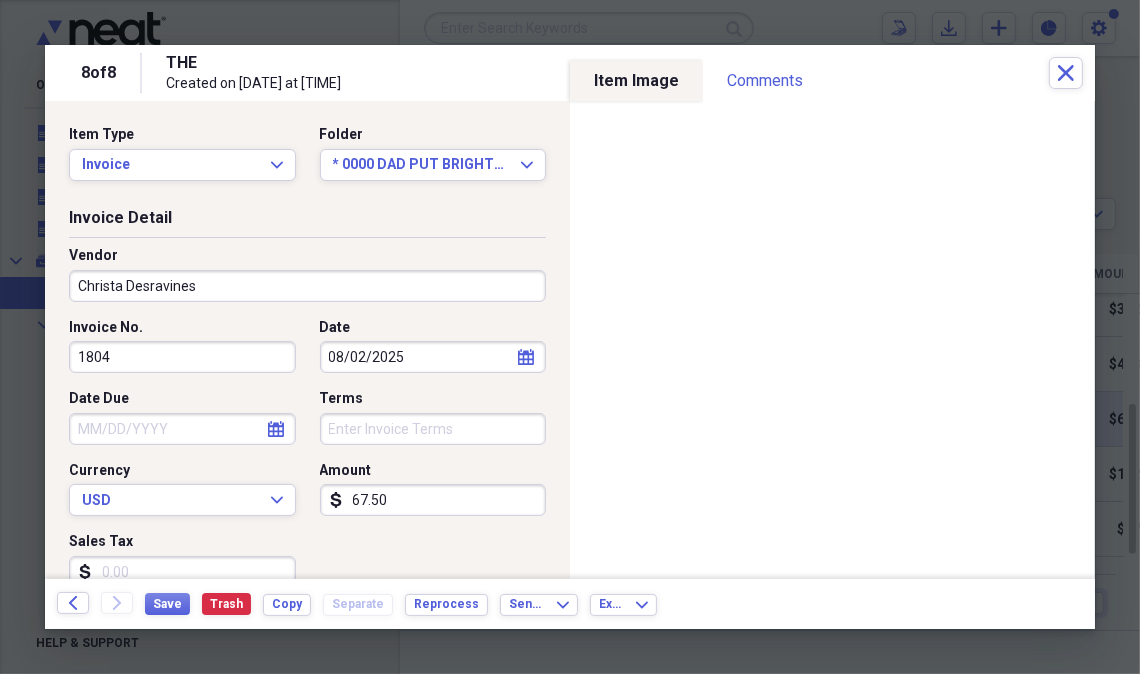 click 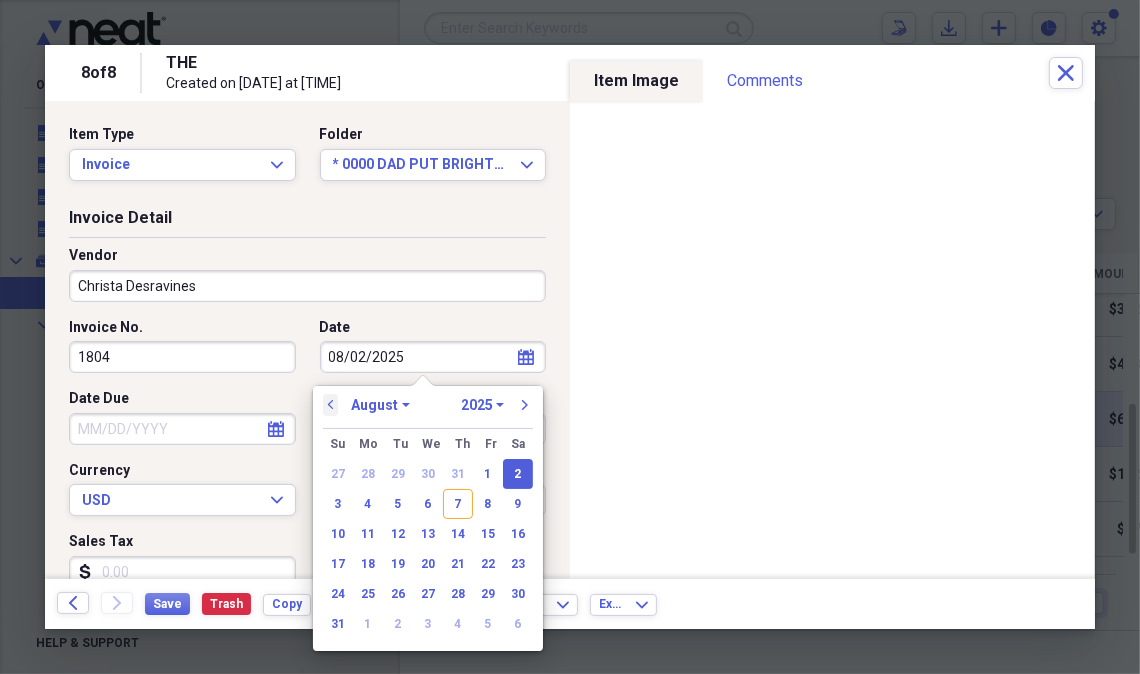 click on "previous" at bounding box center [331, 405] 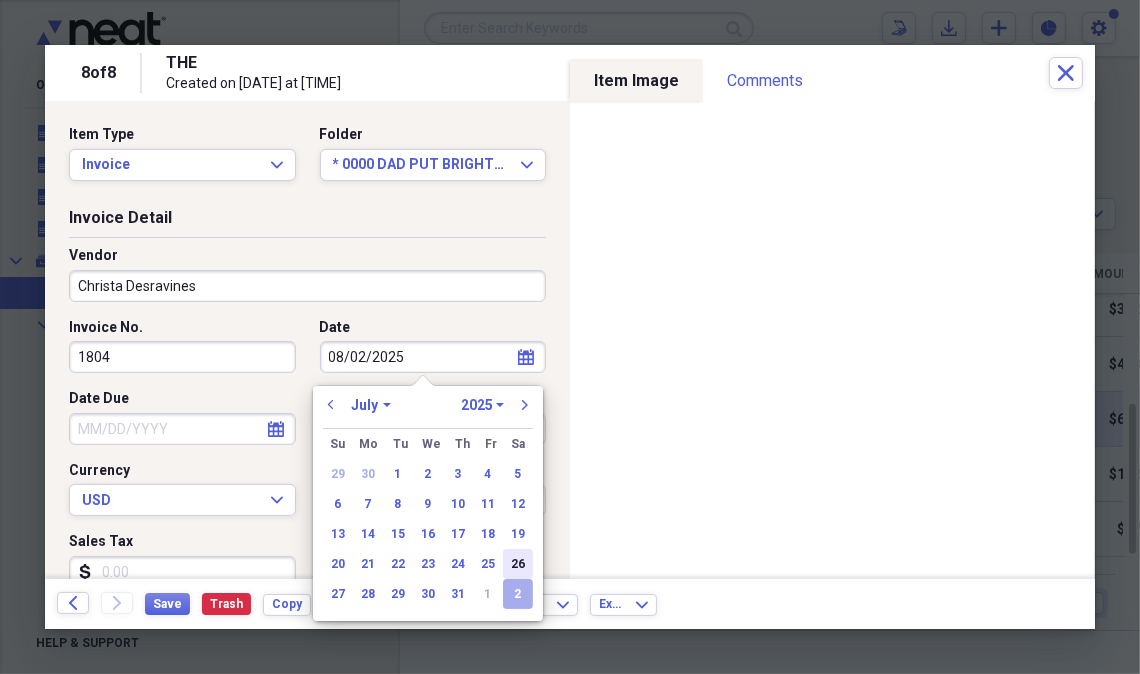 click on "26" at bounding box center [518, 564] 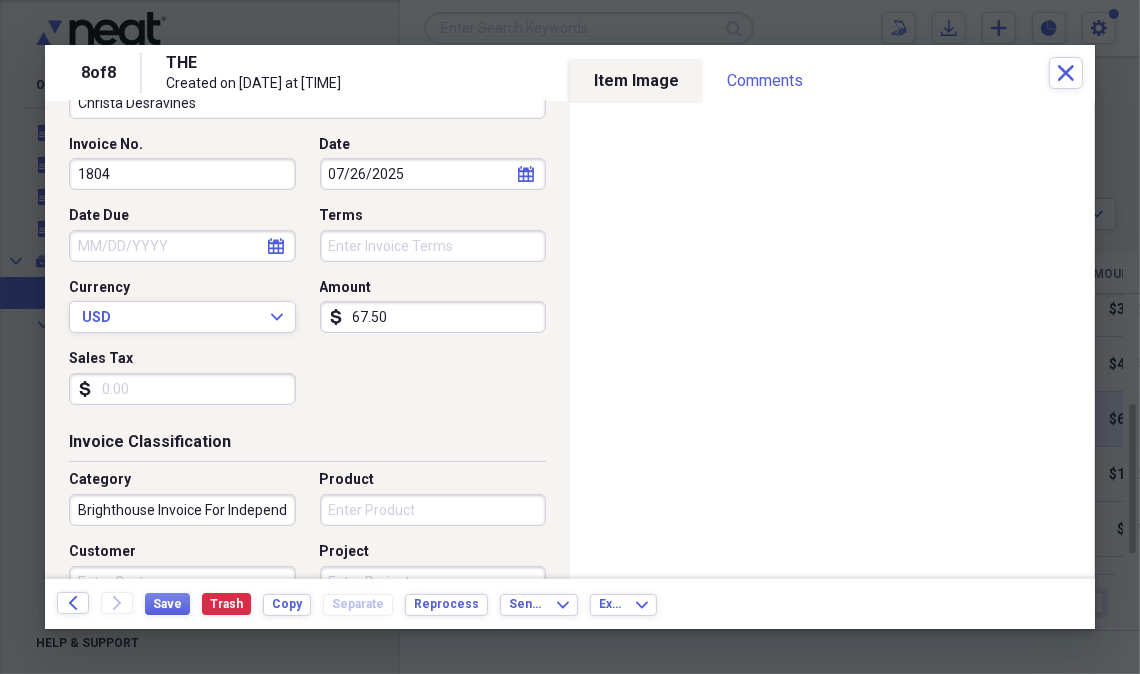 scroll, scrollTop: 186, scrollLeft: 0, axis: vertical 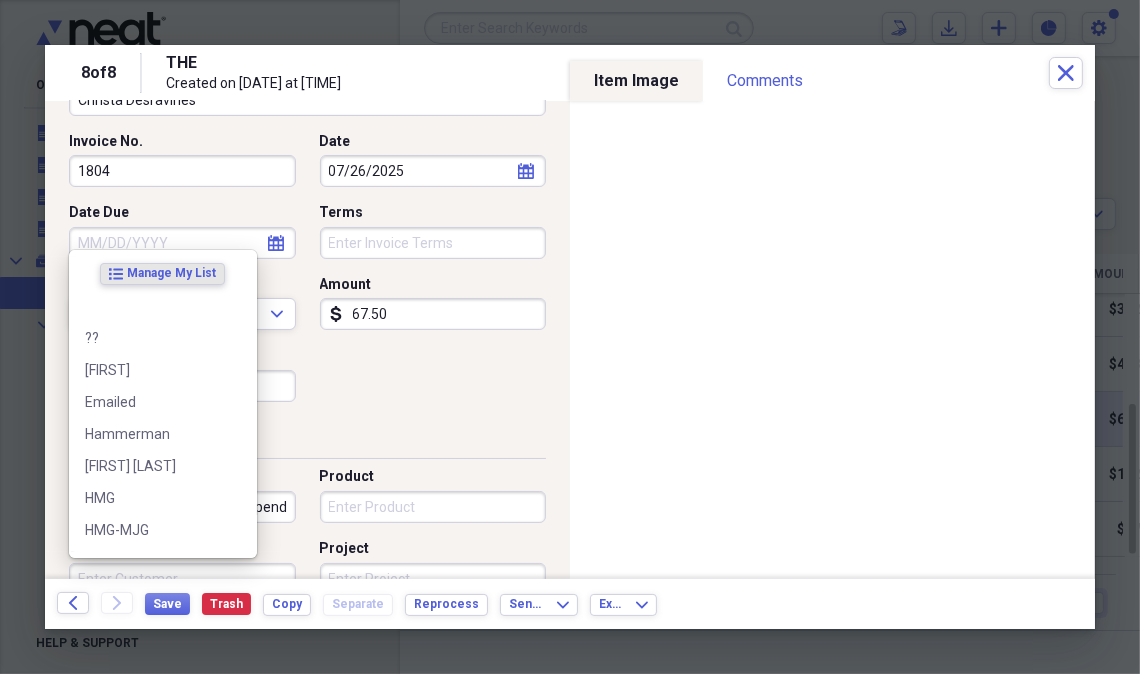 click on "Customer" at bounding box center (182, 579) 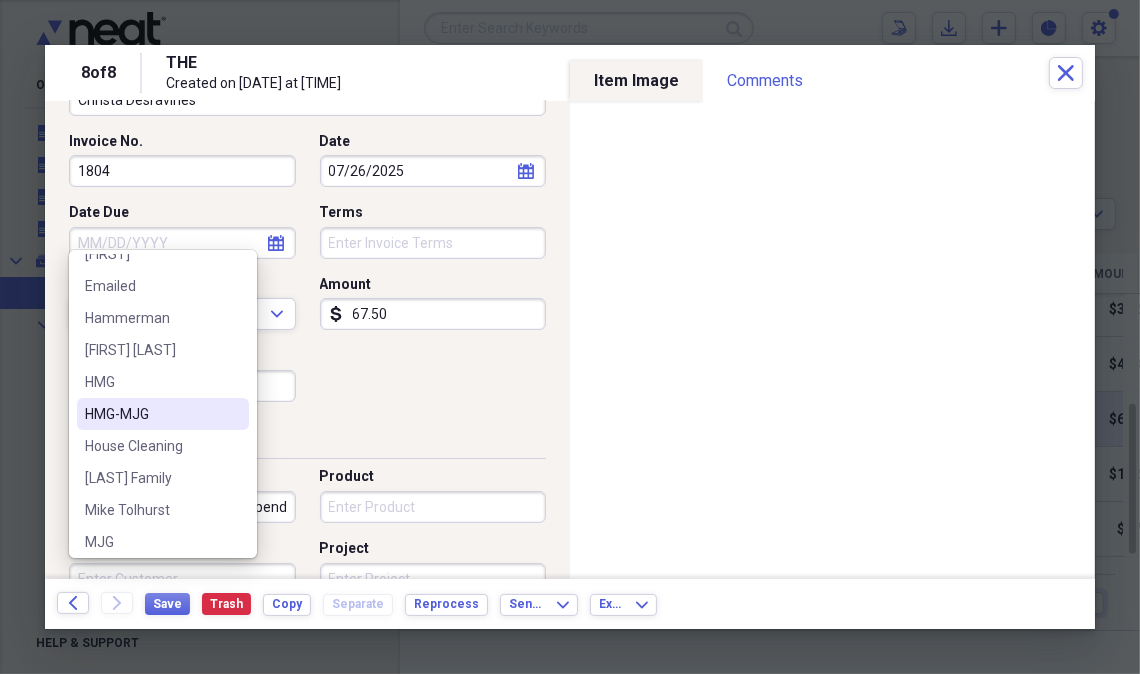 scroll, scrollTop: 155, scrollLeft: 0, axis: vertical 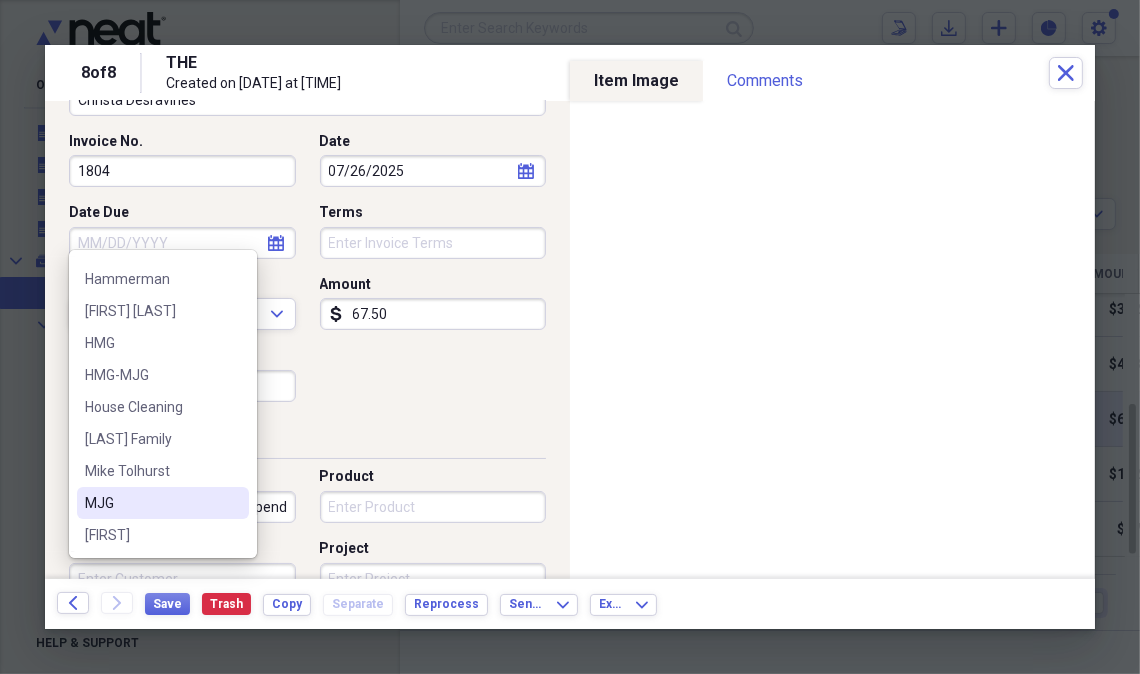 click on "MJG" at bounding box center (151, 503) 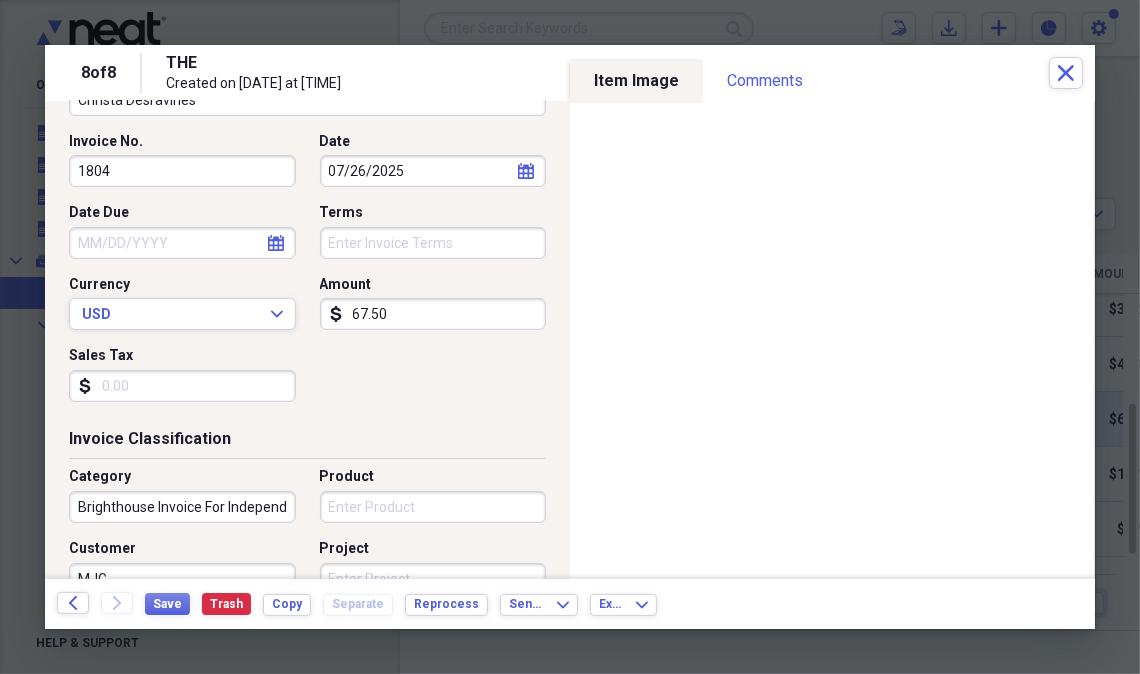 scroll, scrollTop: 197, scrollLeft: 0, axis: vertical 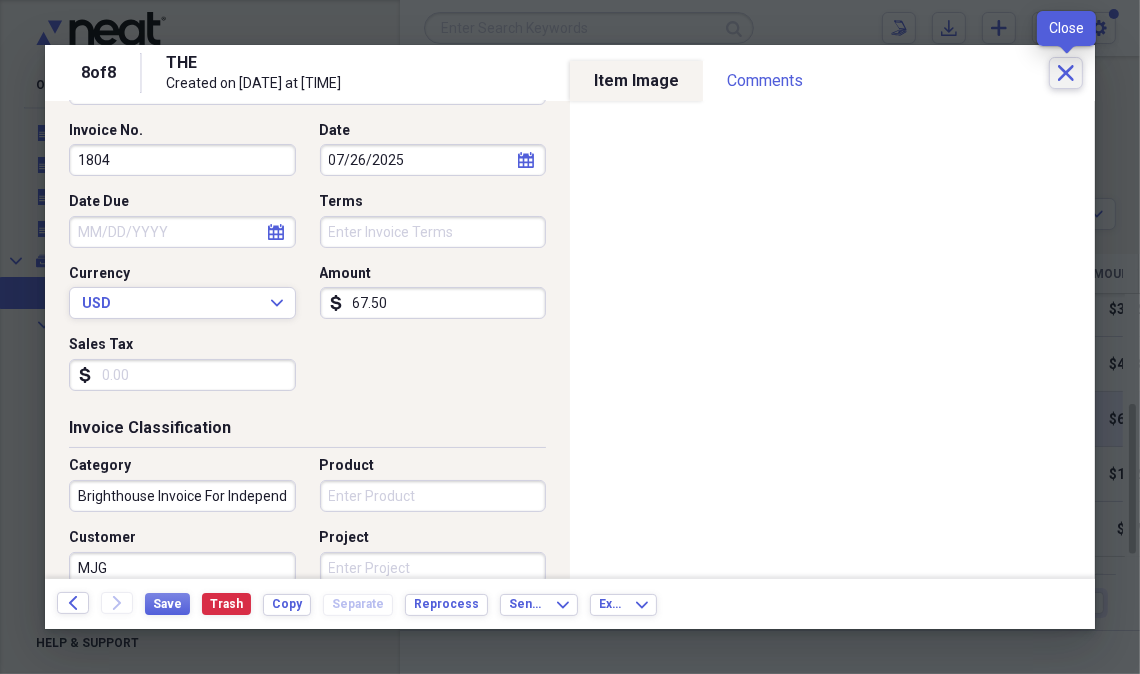 click 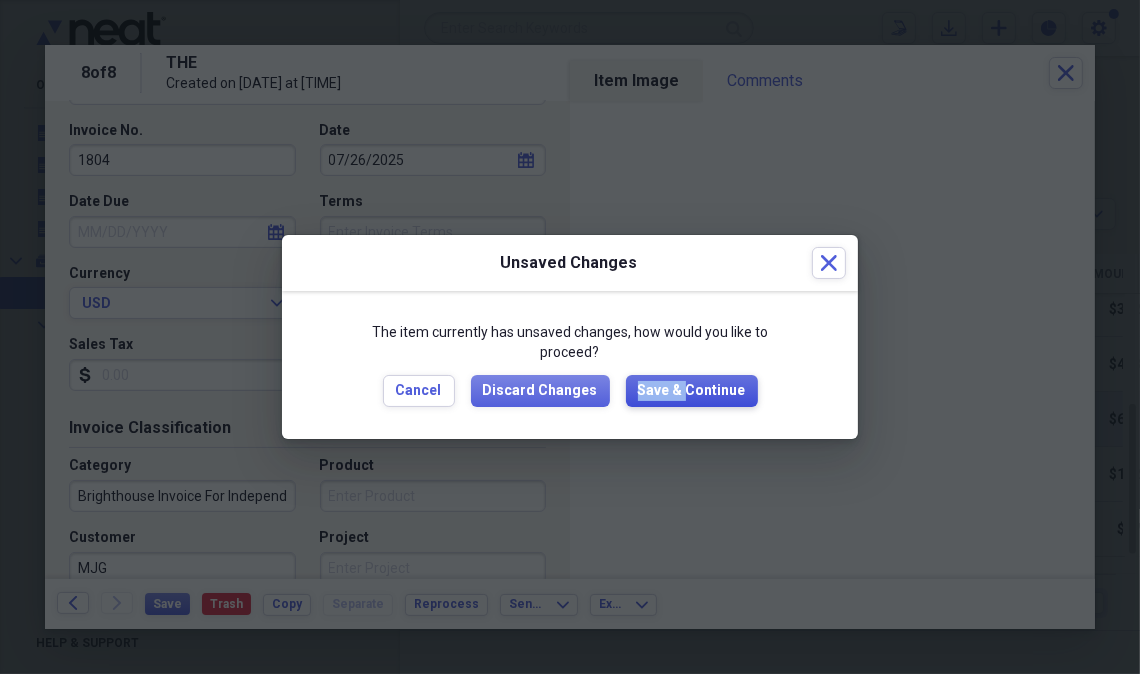 click on "Save & Continue" at bounding box center [692, 391] 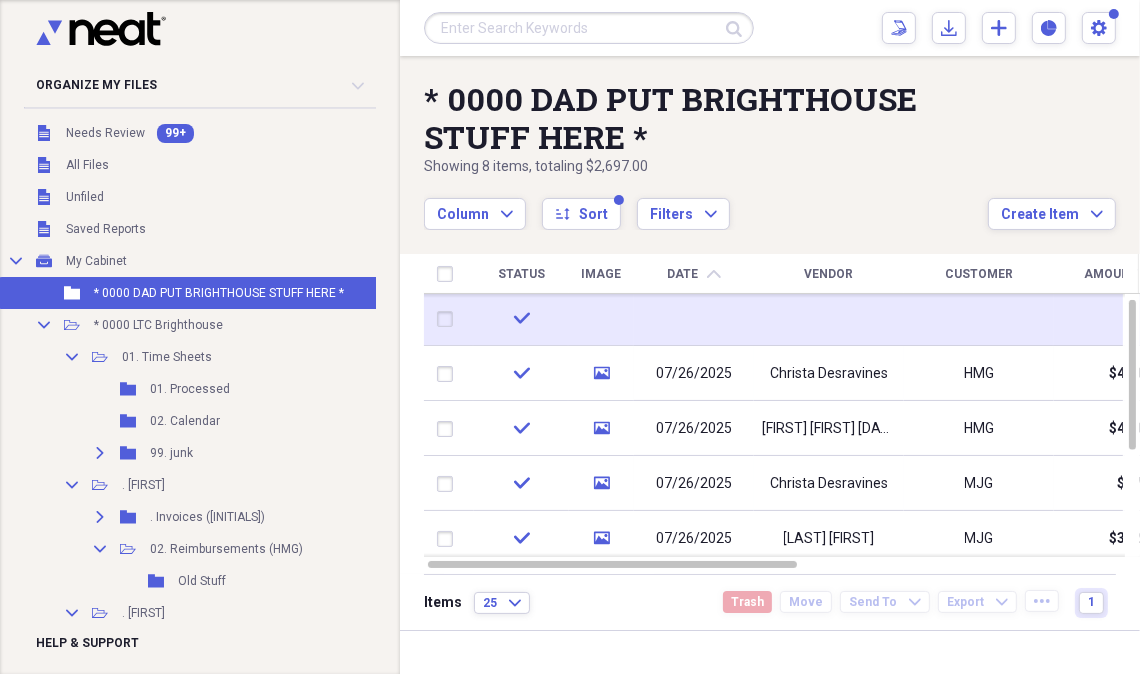 click at bounding box center [694, 318] 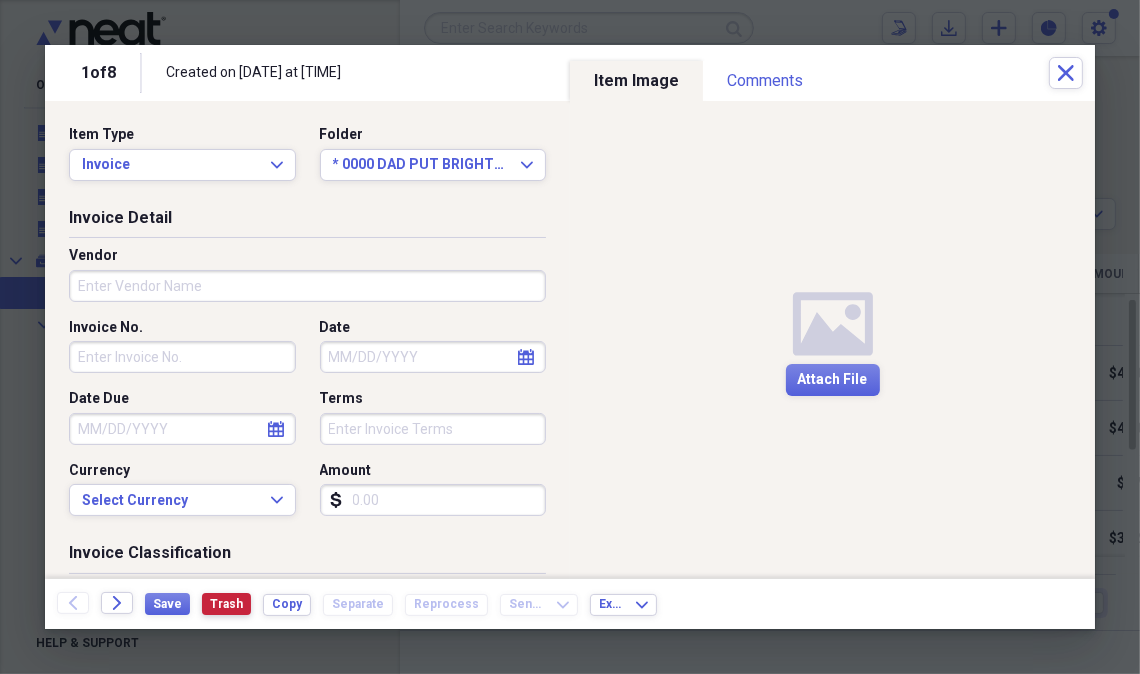 click on "Trash" at bounding box center [226, 604] 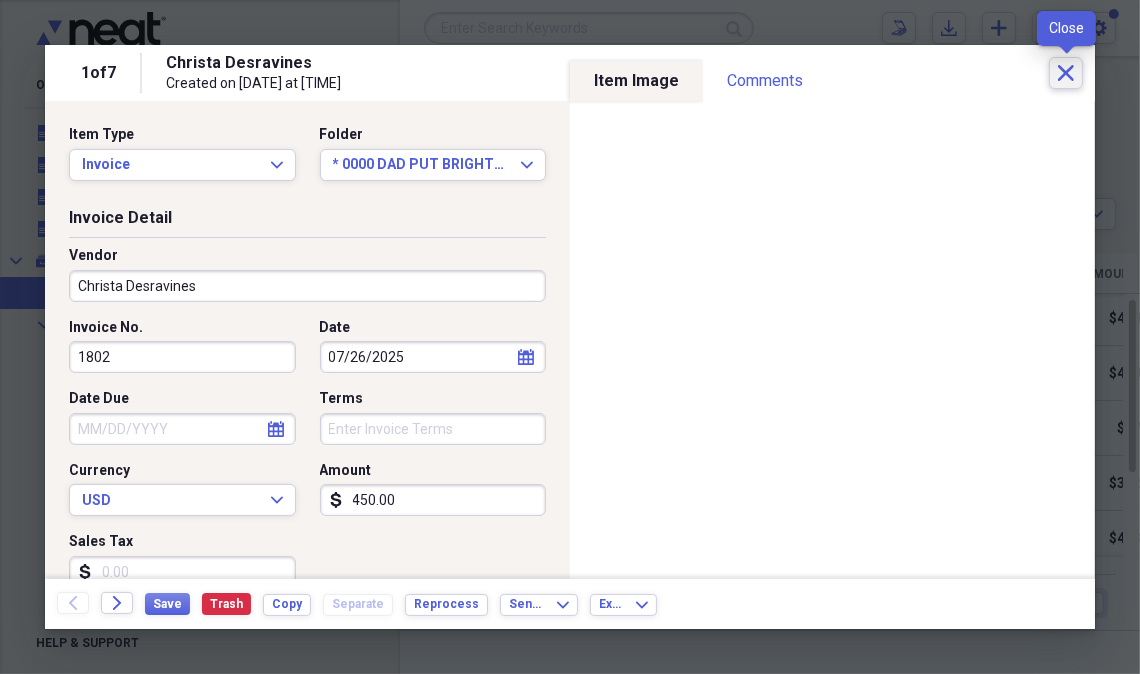 click 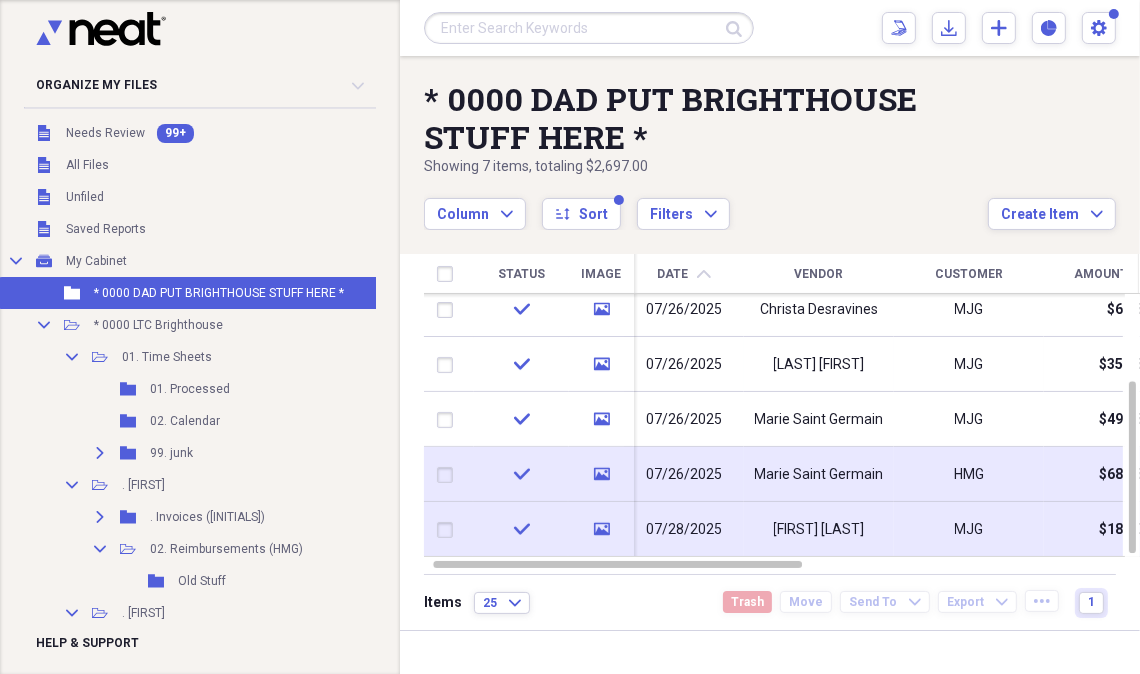 click on "[FIRST] [LAST]" at bounding box center (819, 529) 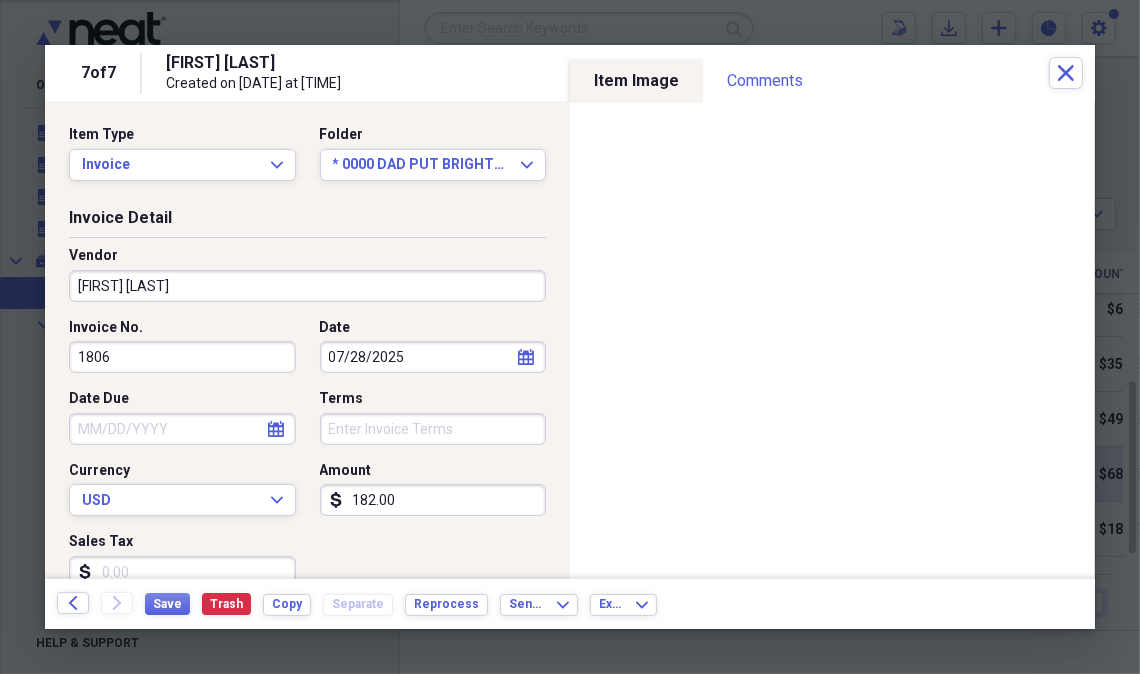 click 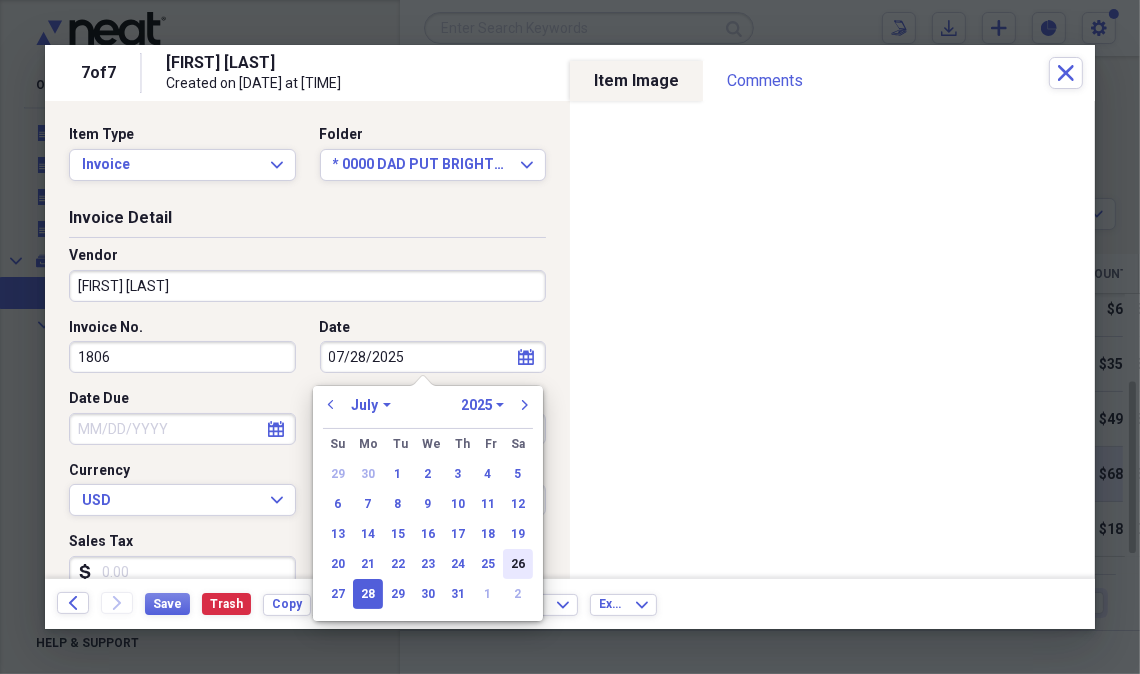 click on "26" at bounding box center [518, 564] 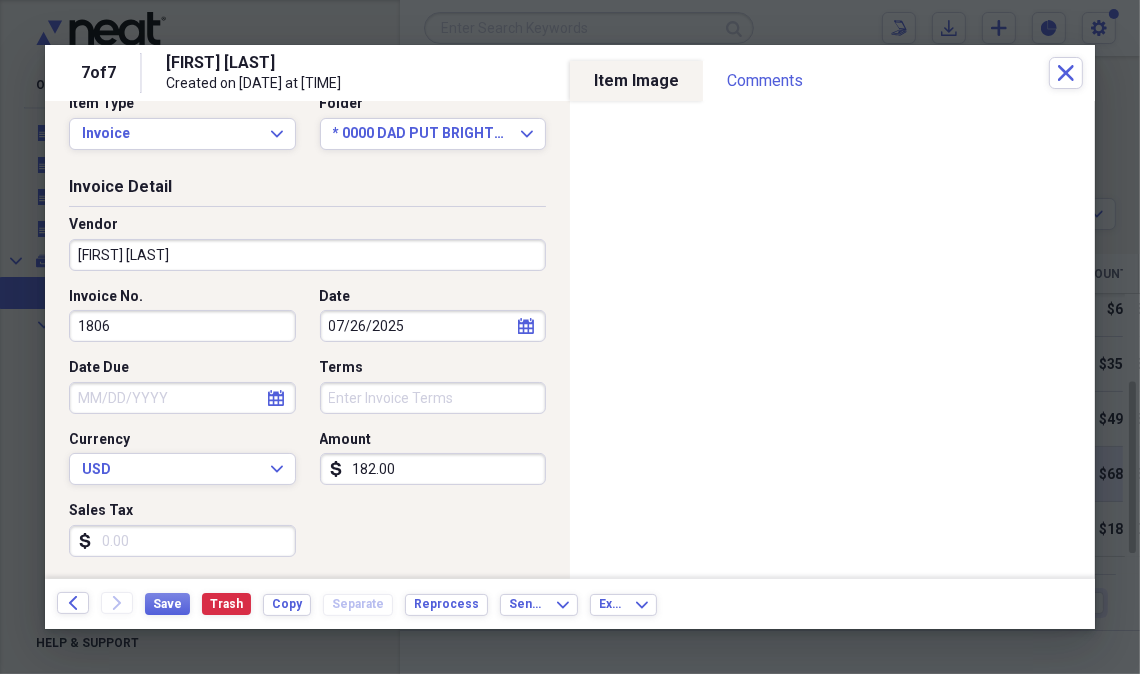 scroll, scrollTop: 27, scrollLeft: 0, axis: vertical 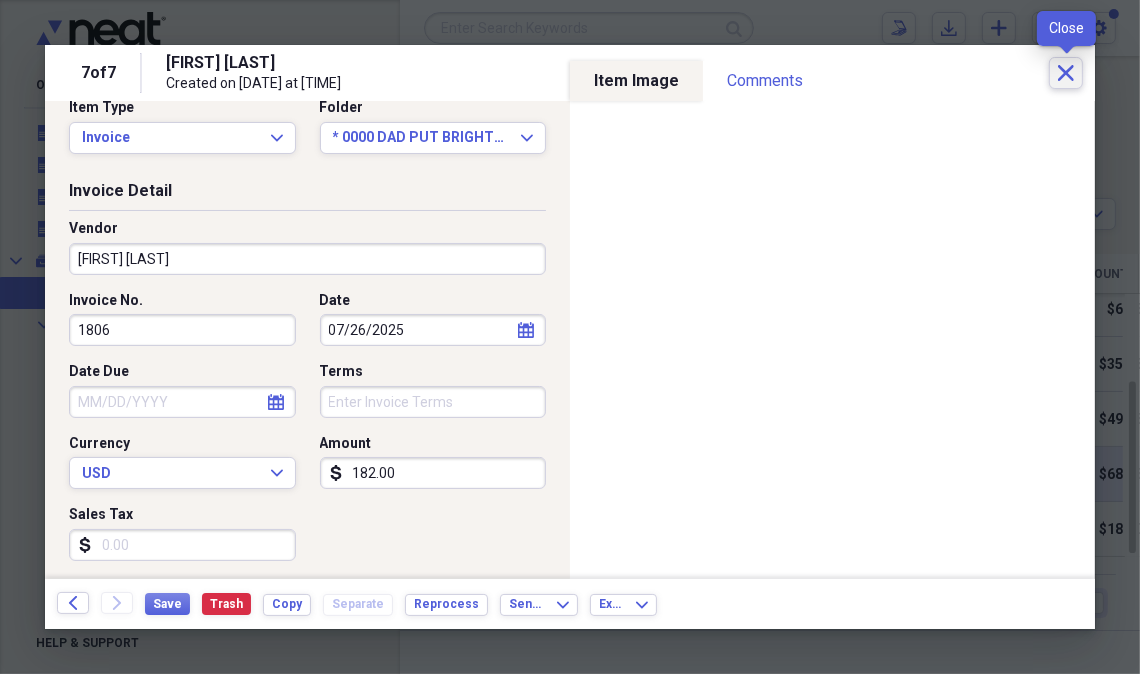 click 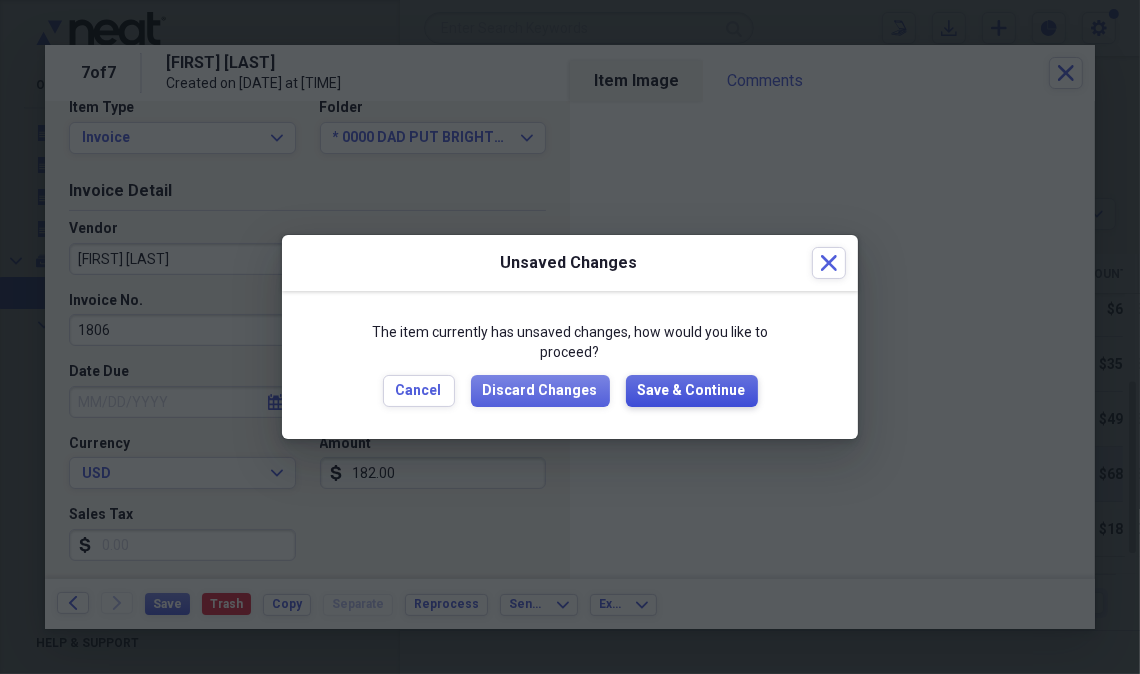 click on "Save & Continue" at bounding box center (692, 391) 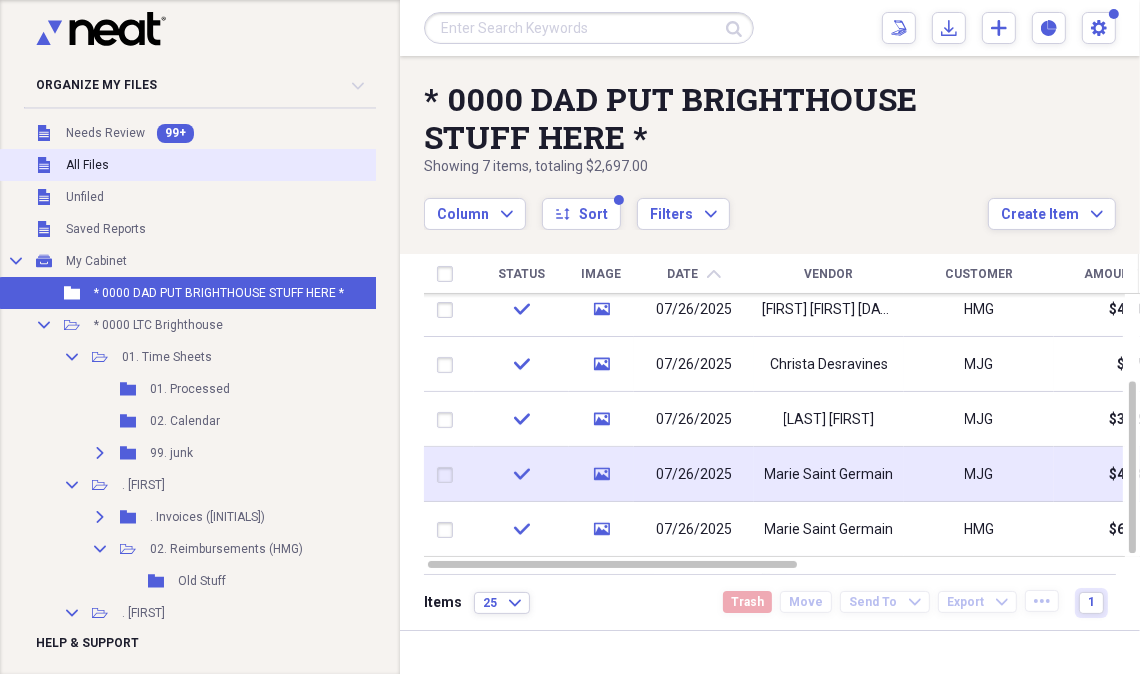 click on "All Files" at bounding box center (87, 165) 